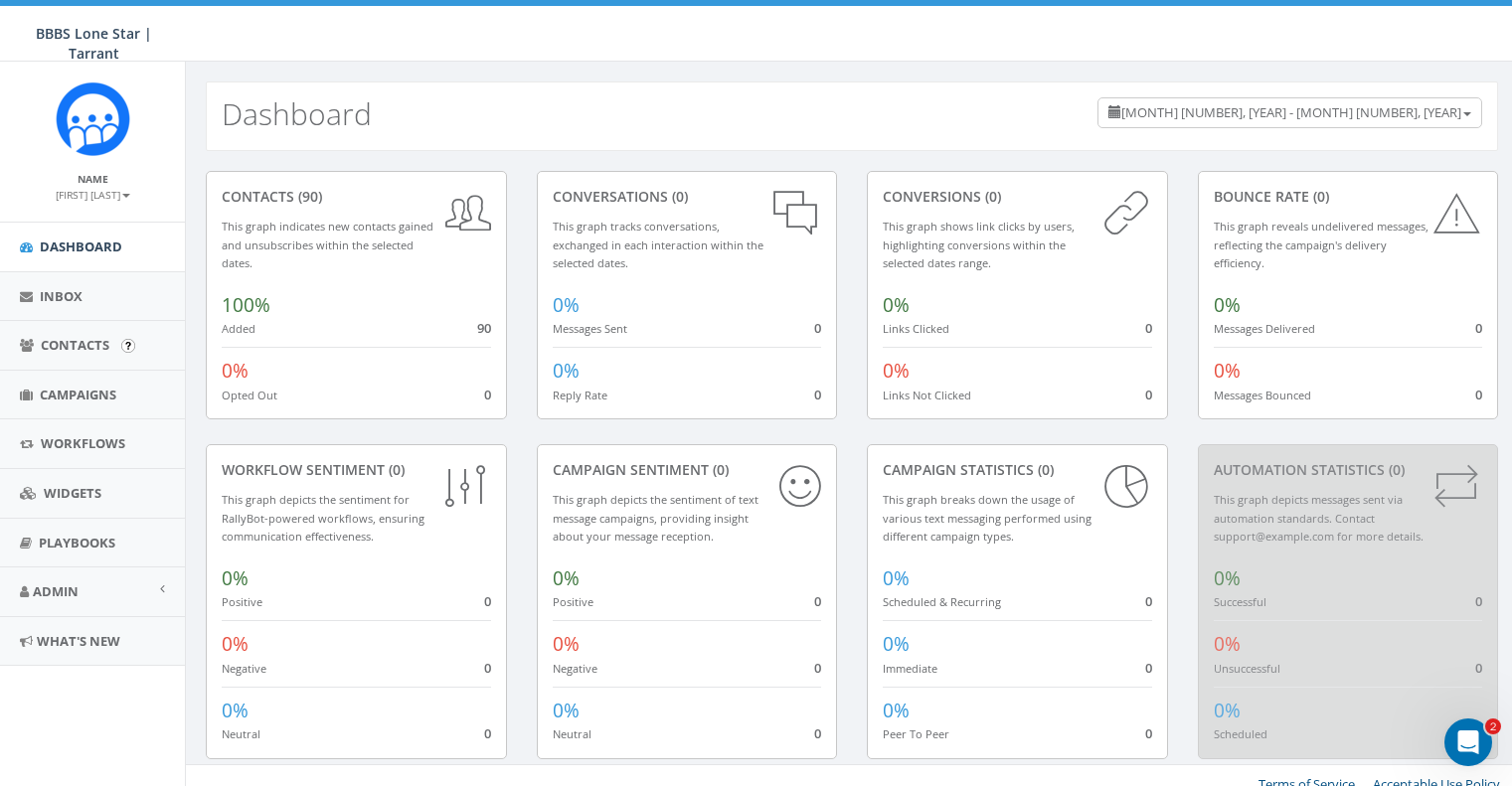 scroll, scrollTop: 0, scrollLeft: 0, axis: both 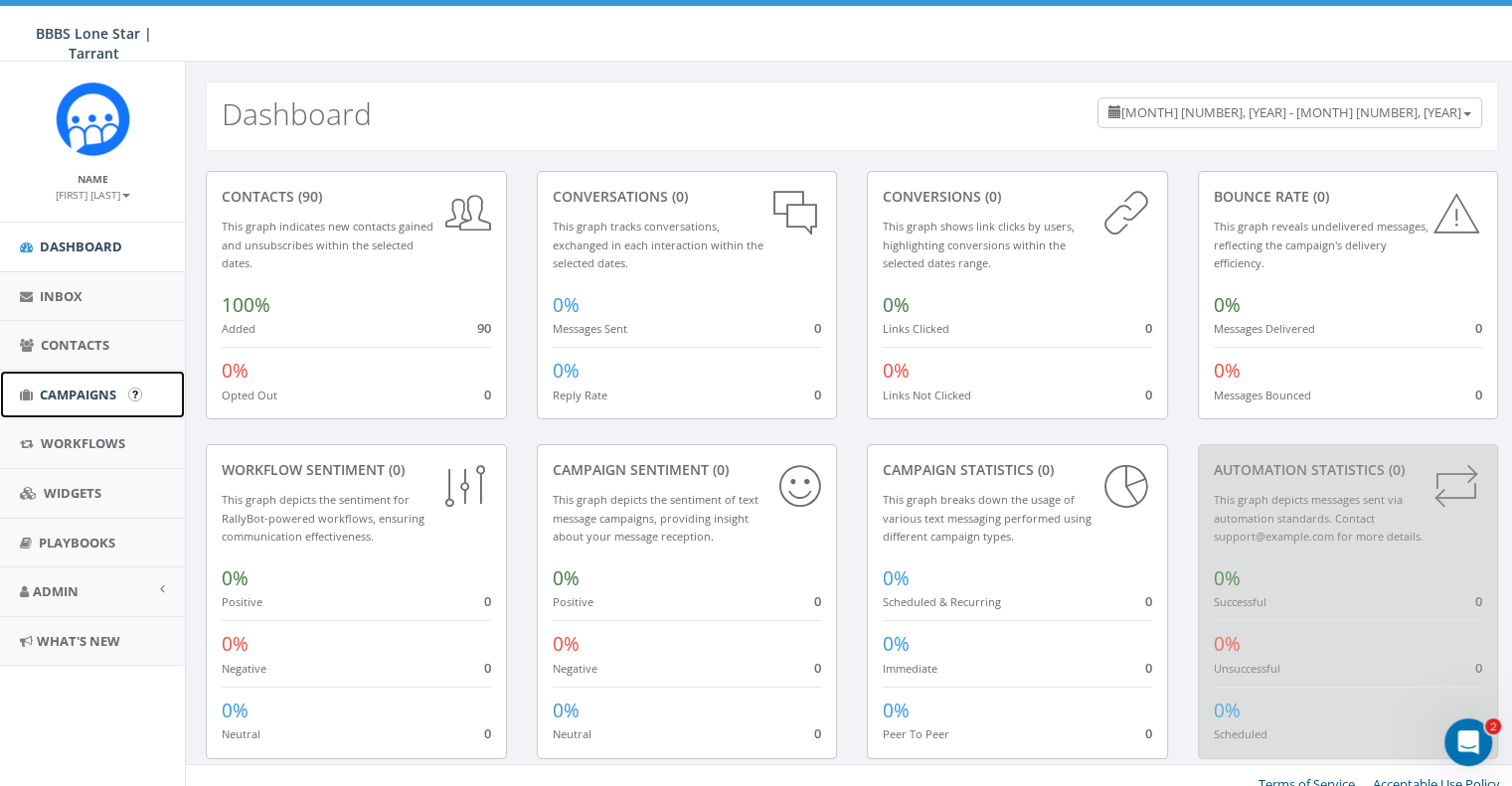 click on "Campaigns" at bounding box center [92, 394] 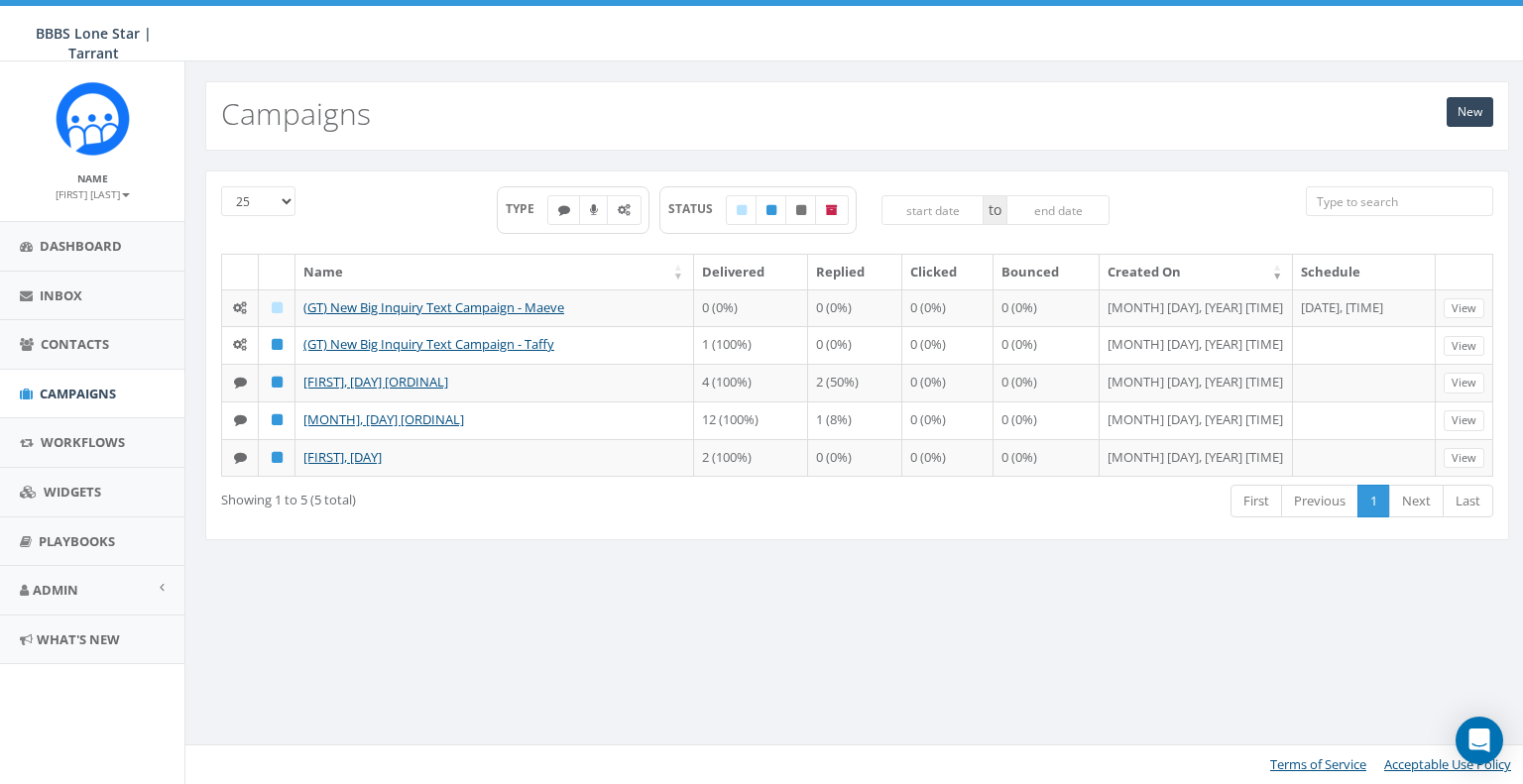 scroll, scrollTop: 0, scrollLeft: 0, axis: both 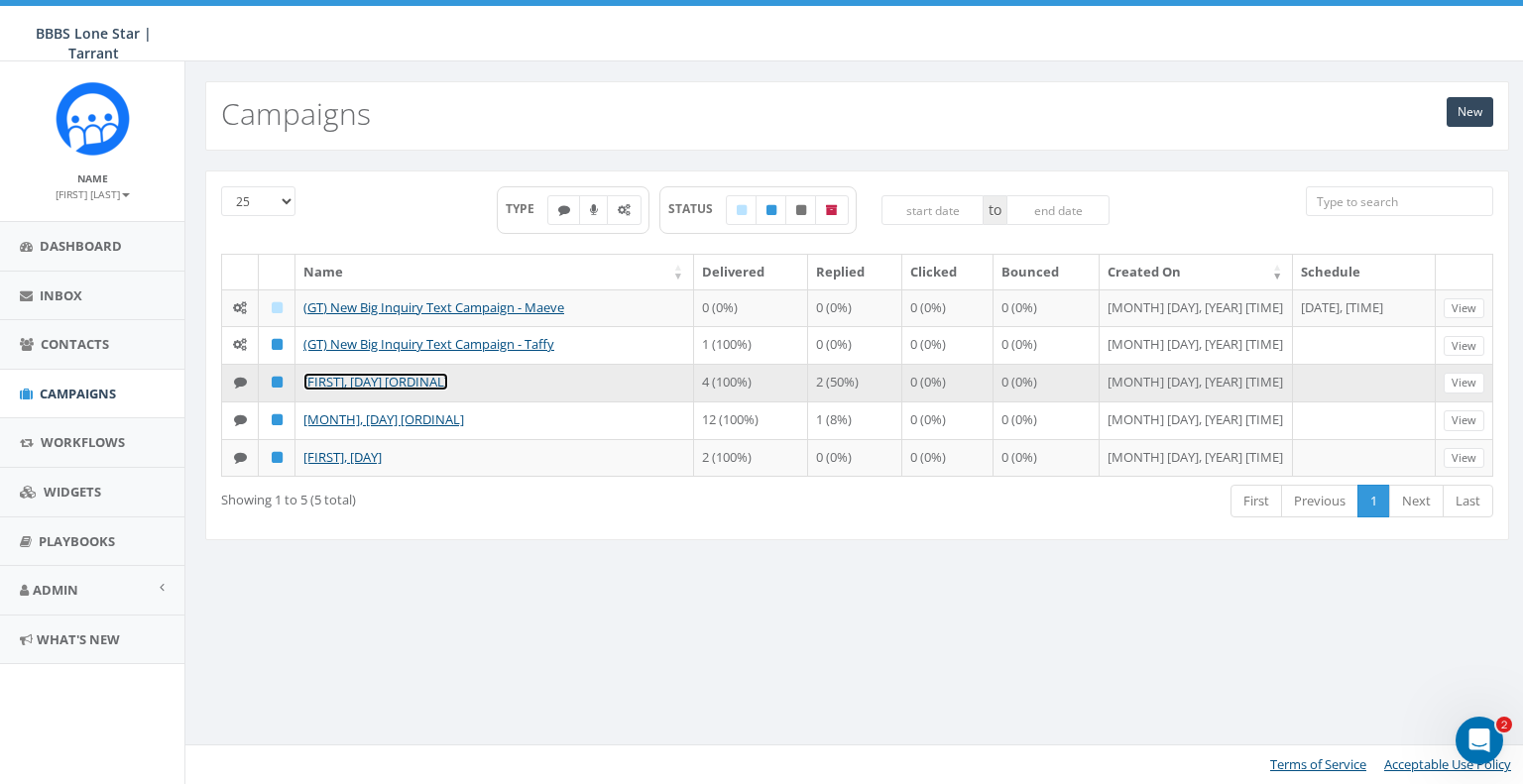 click on "[FIRST], [DAY] [ORDINAL]" at bounding box center [376, 382] 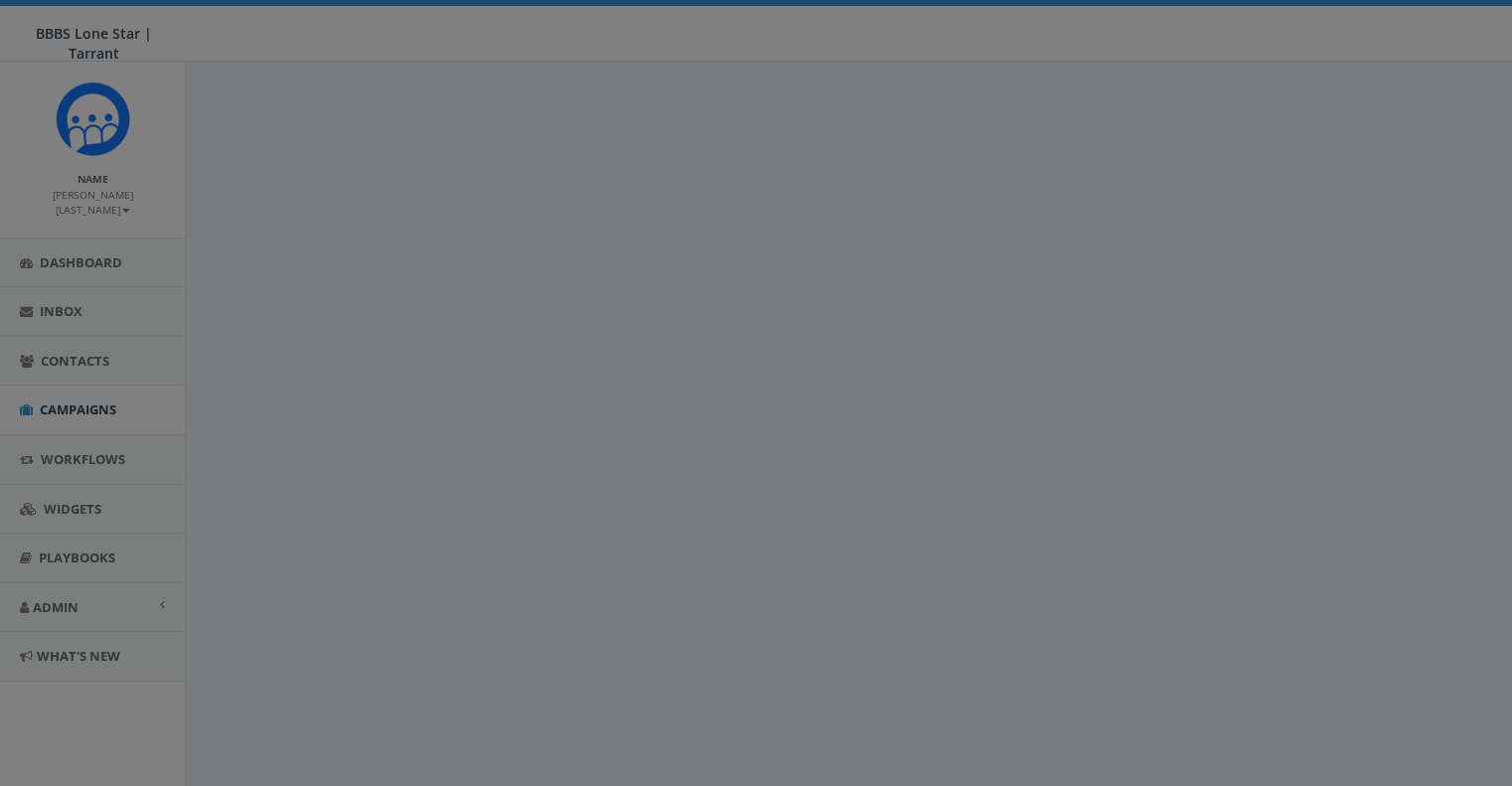 scroll, scrollTop: 0, scrollLeft: 0, axis: both 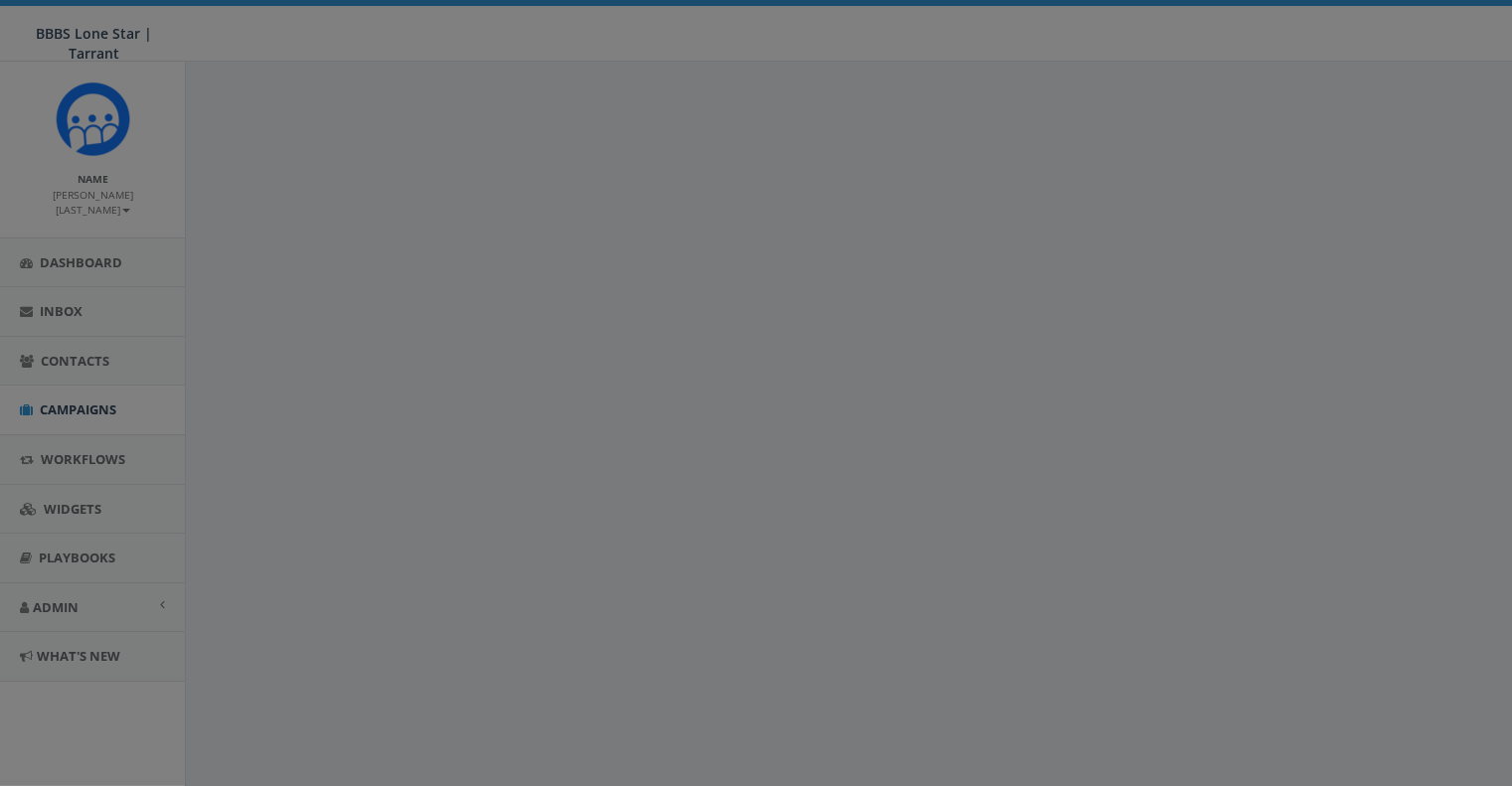select 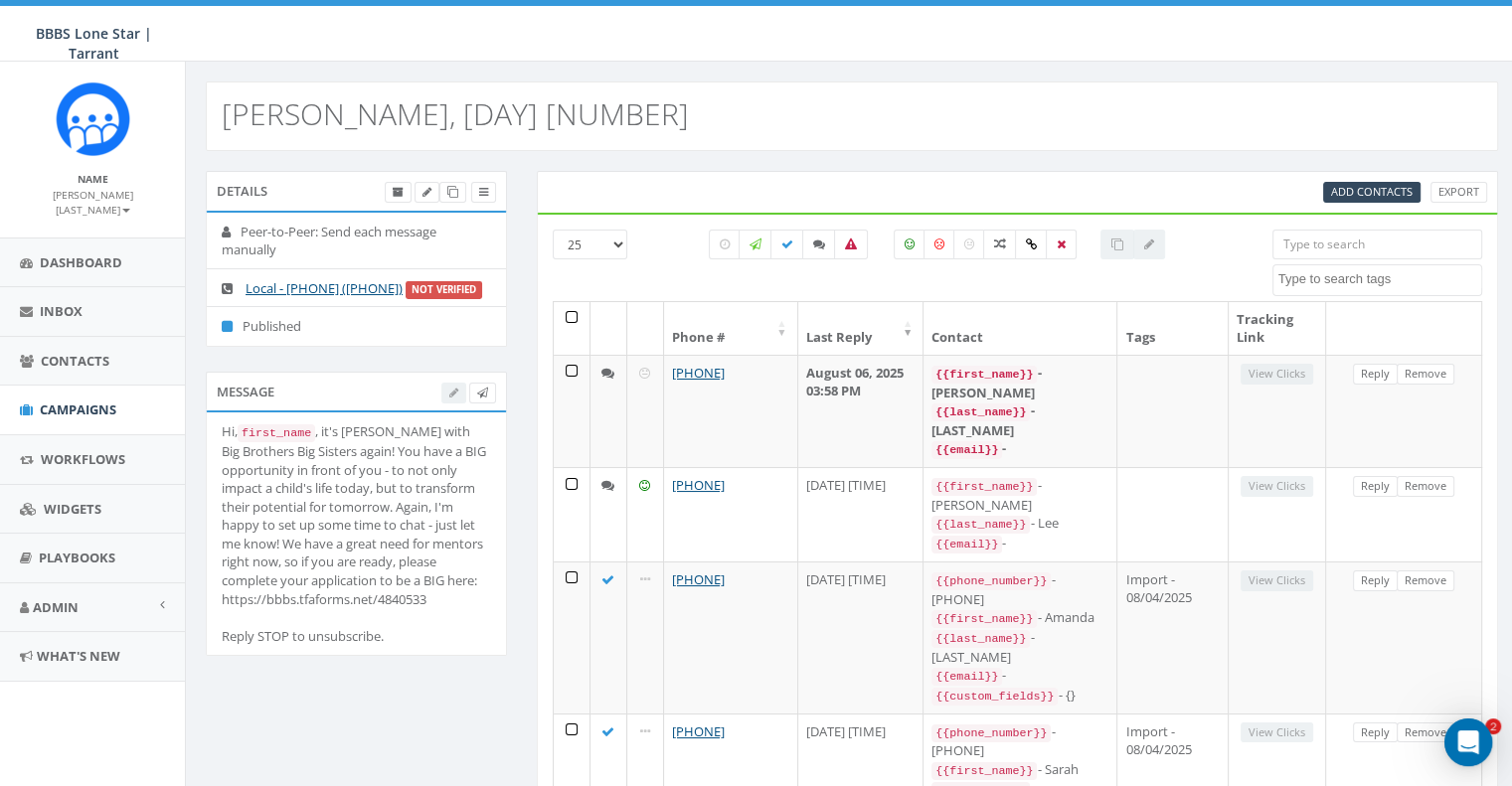 scroll, scrollTop: 0, scrollLeft: 0, axis: both 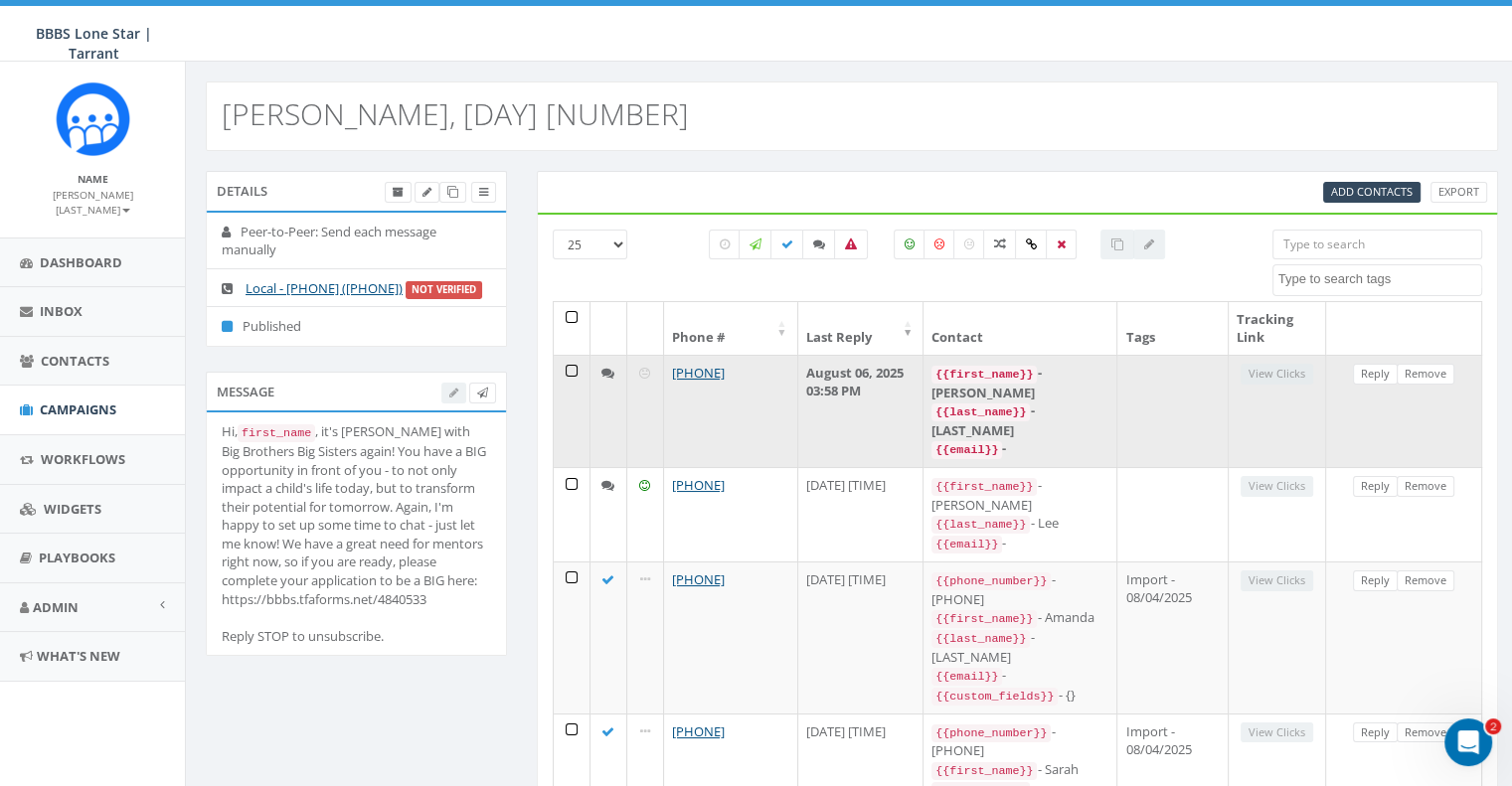 click on "[PHONE]" at bounding box center [731, 410] 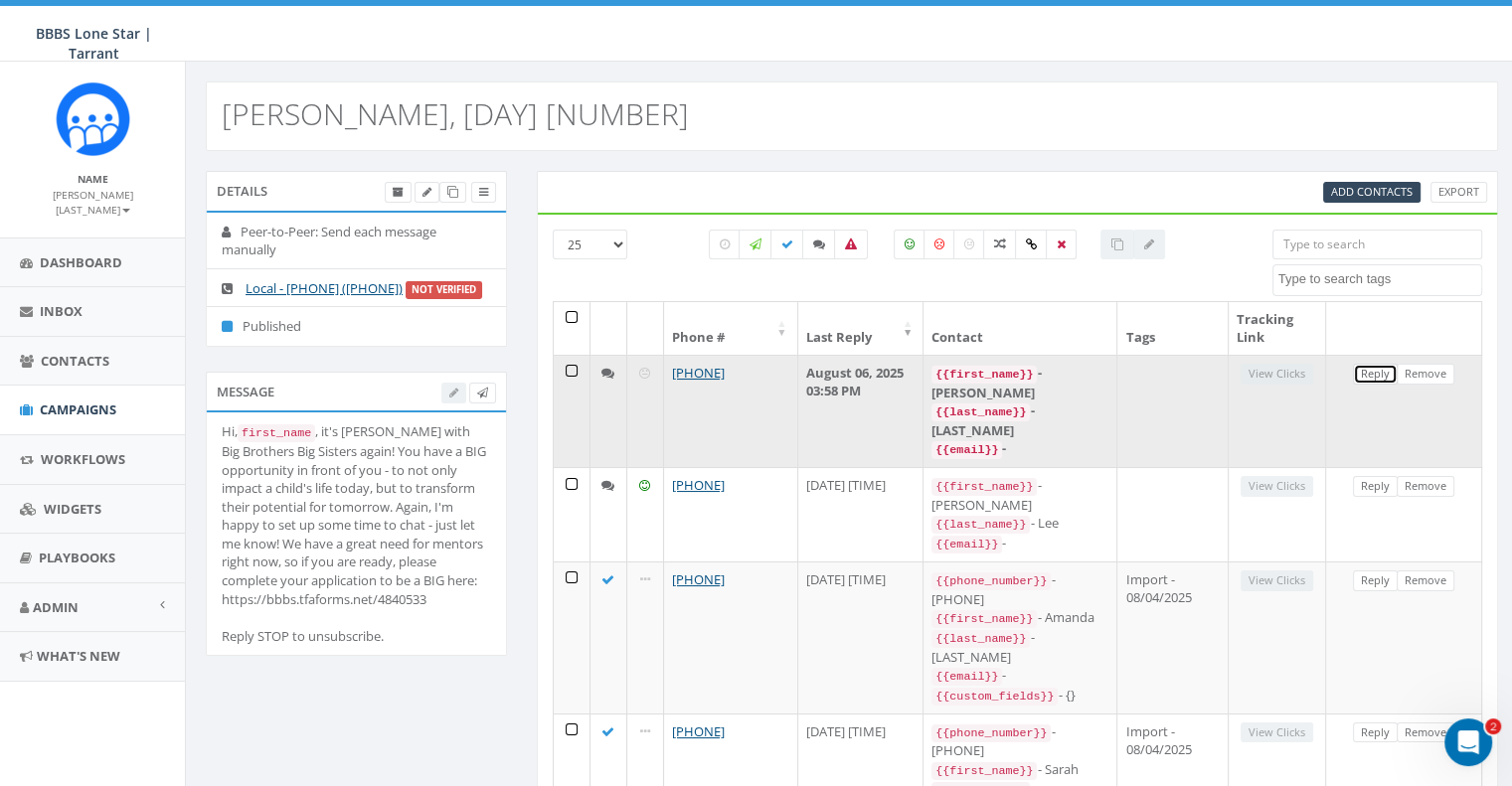 click on "Reply" at bounding box center [1375, 374] 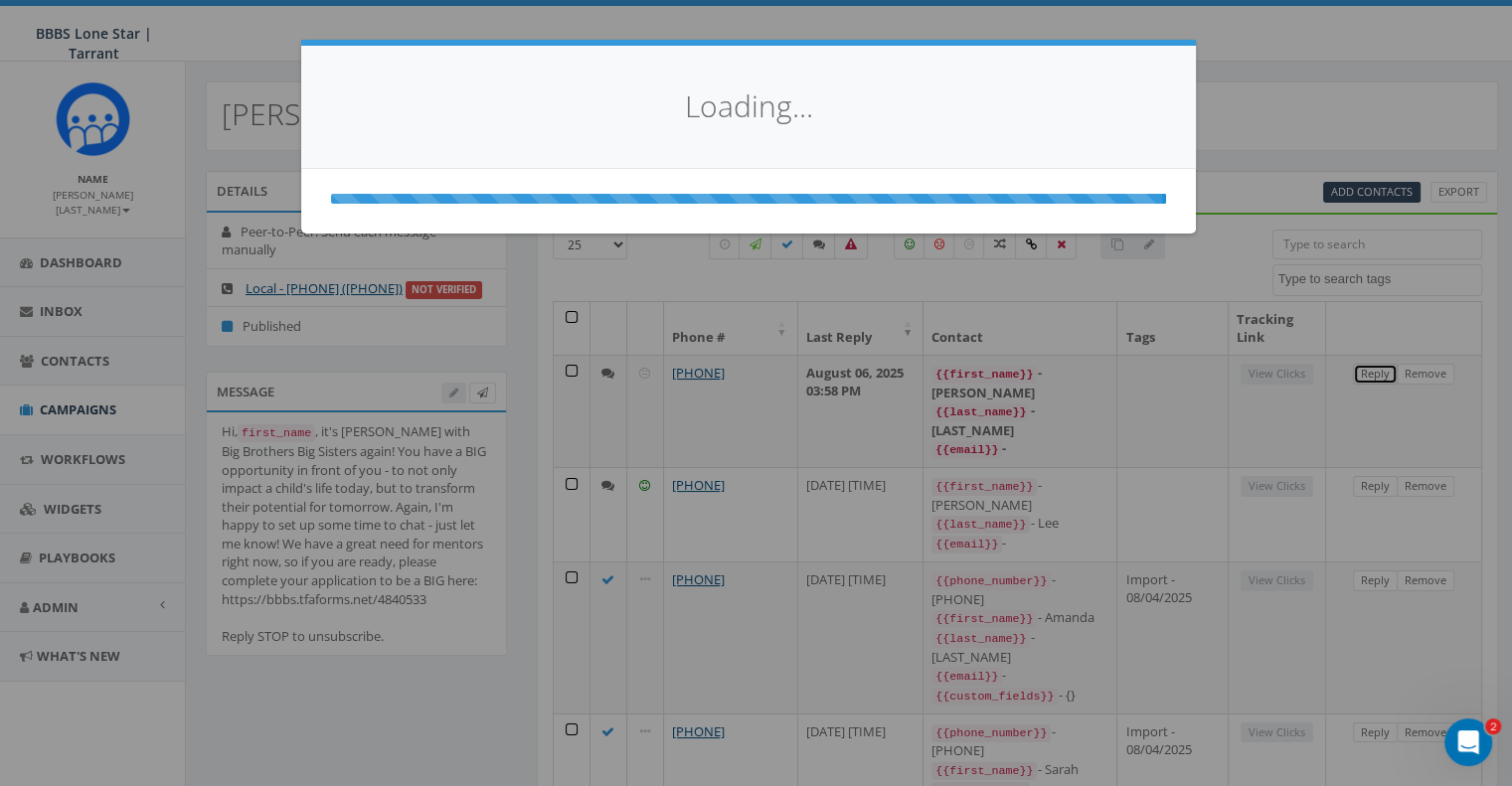 select 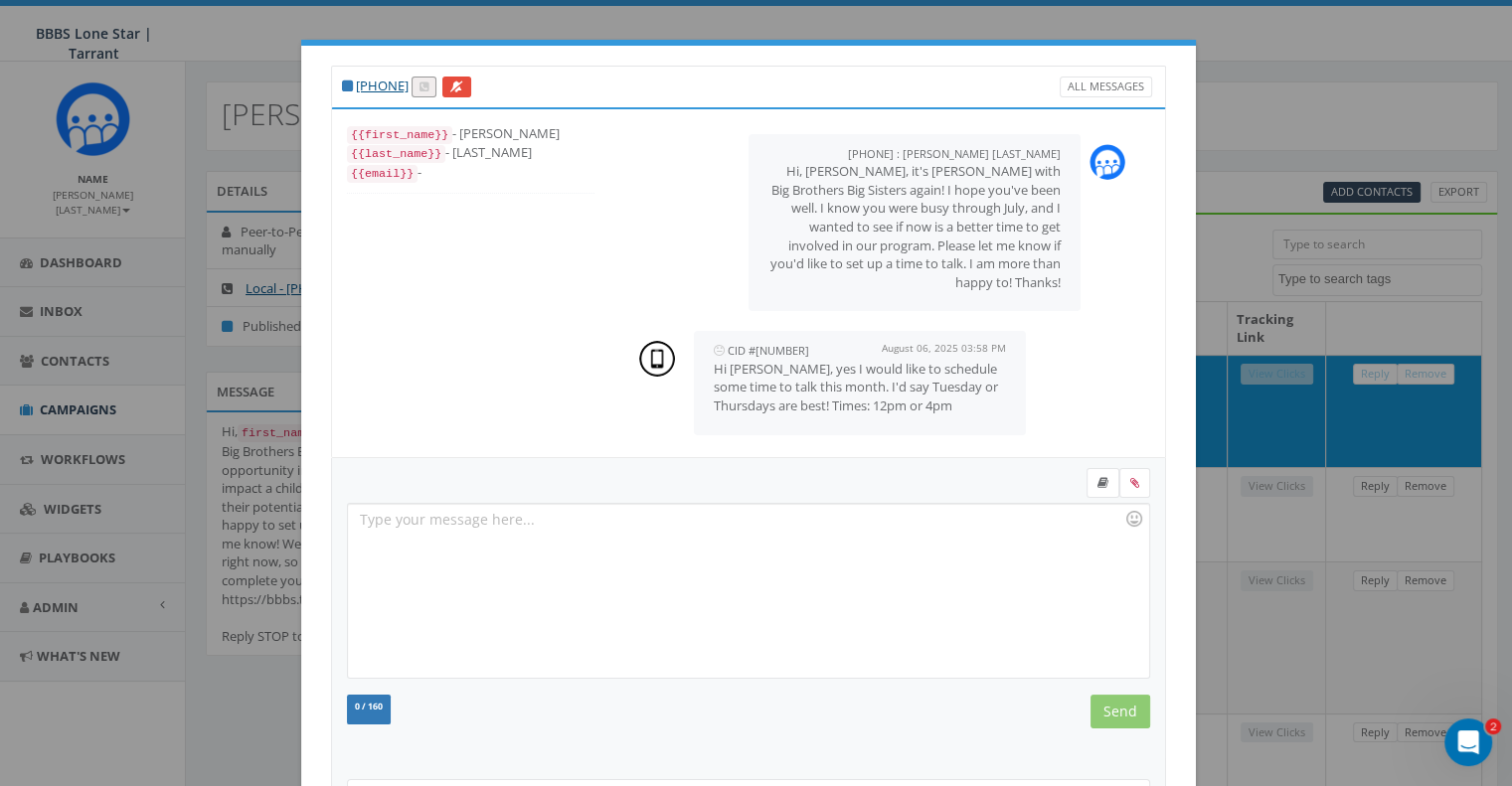 scroll, scrollTop: 2, scrollLeft: 0, axis: vertical 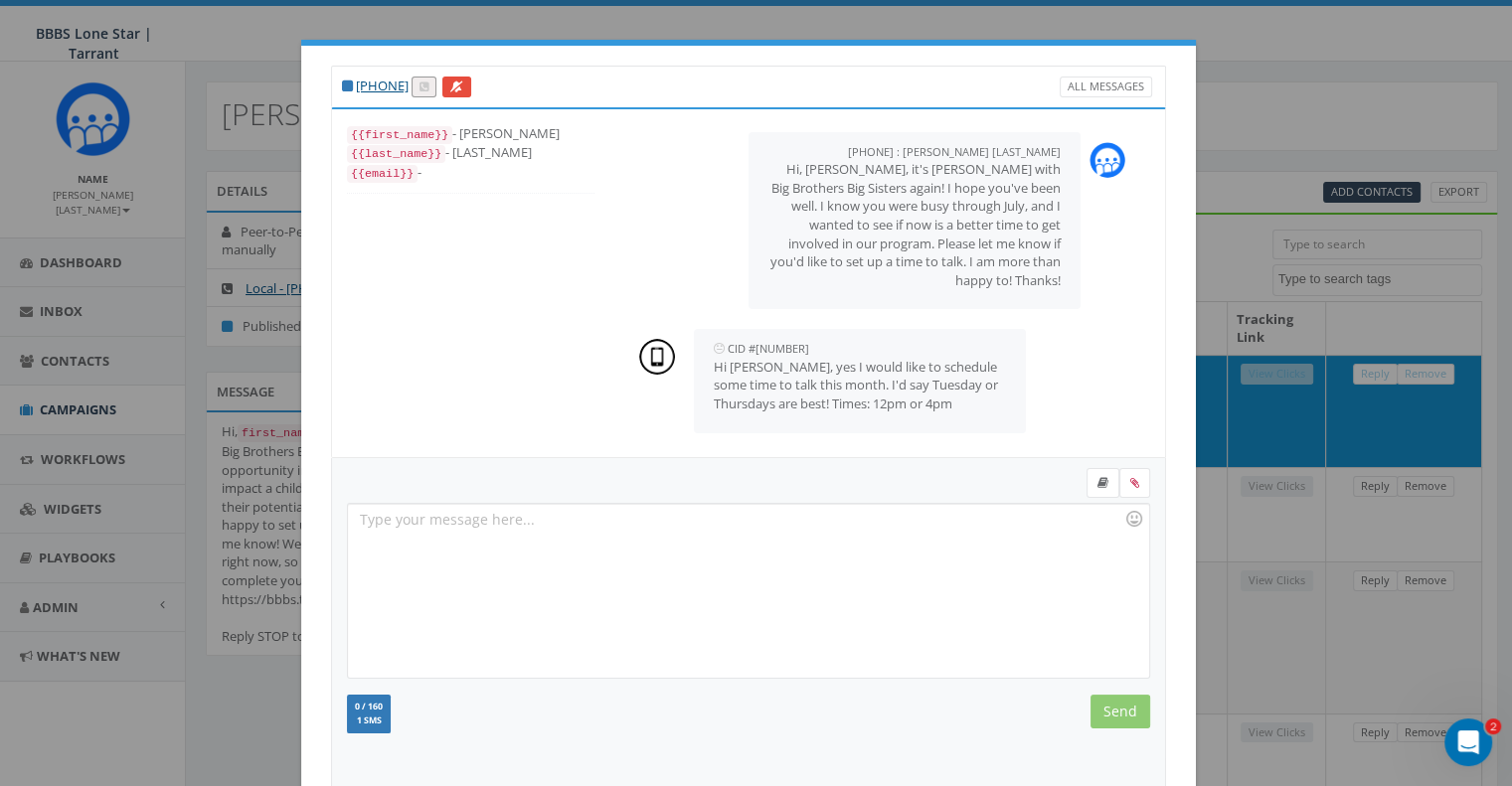 click at bounding box center (748, 590) 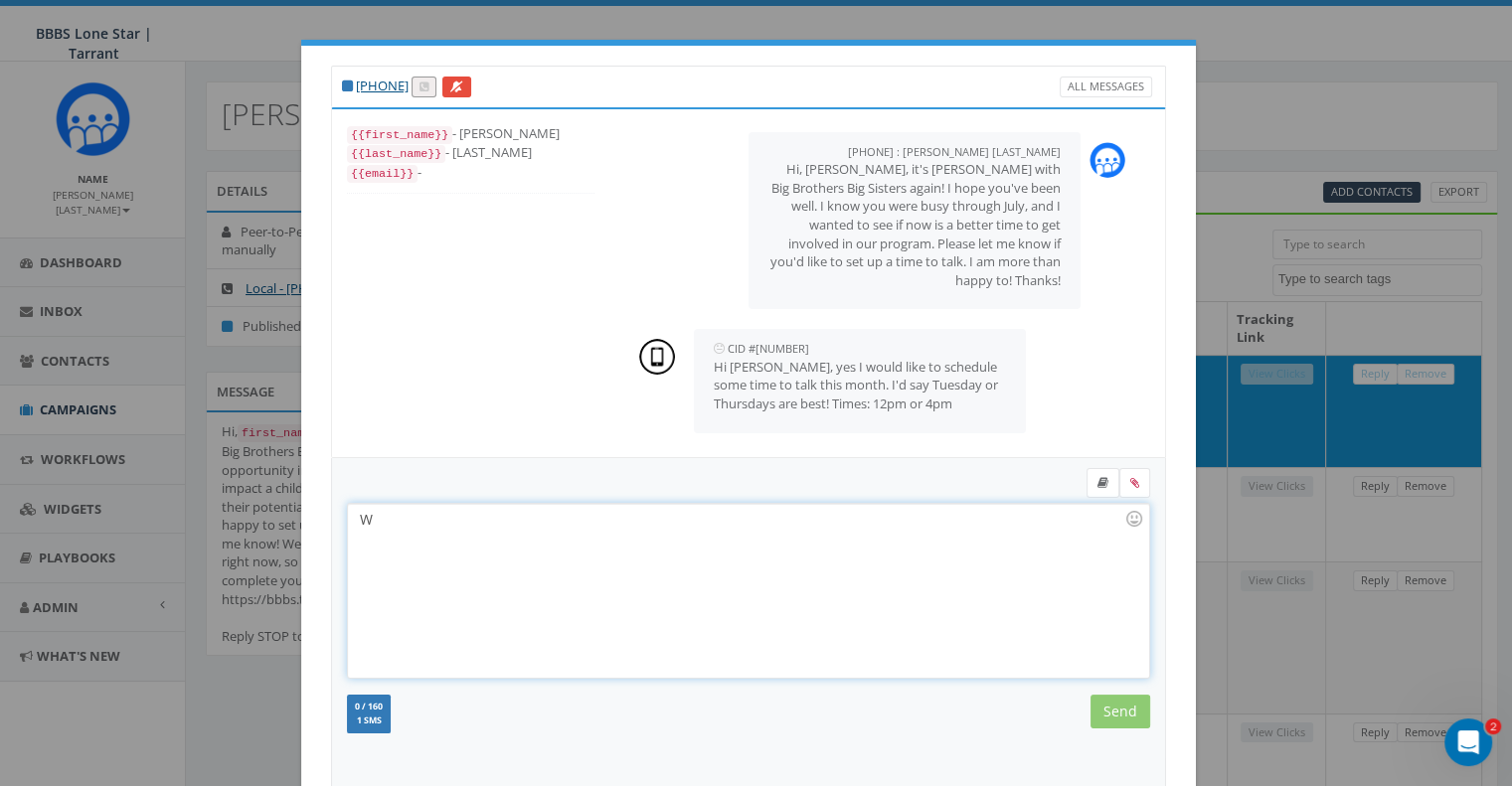 type 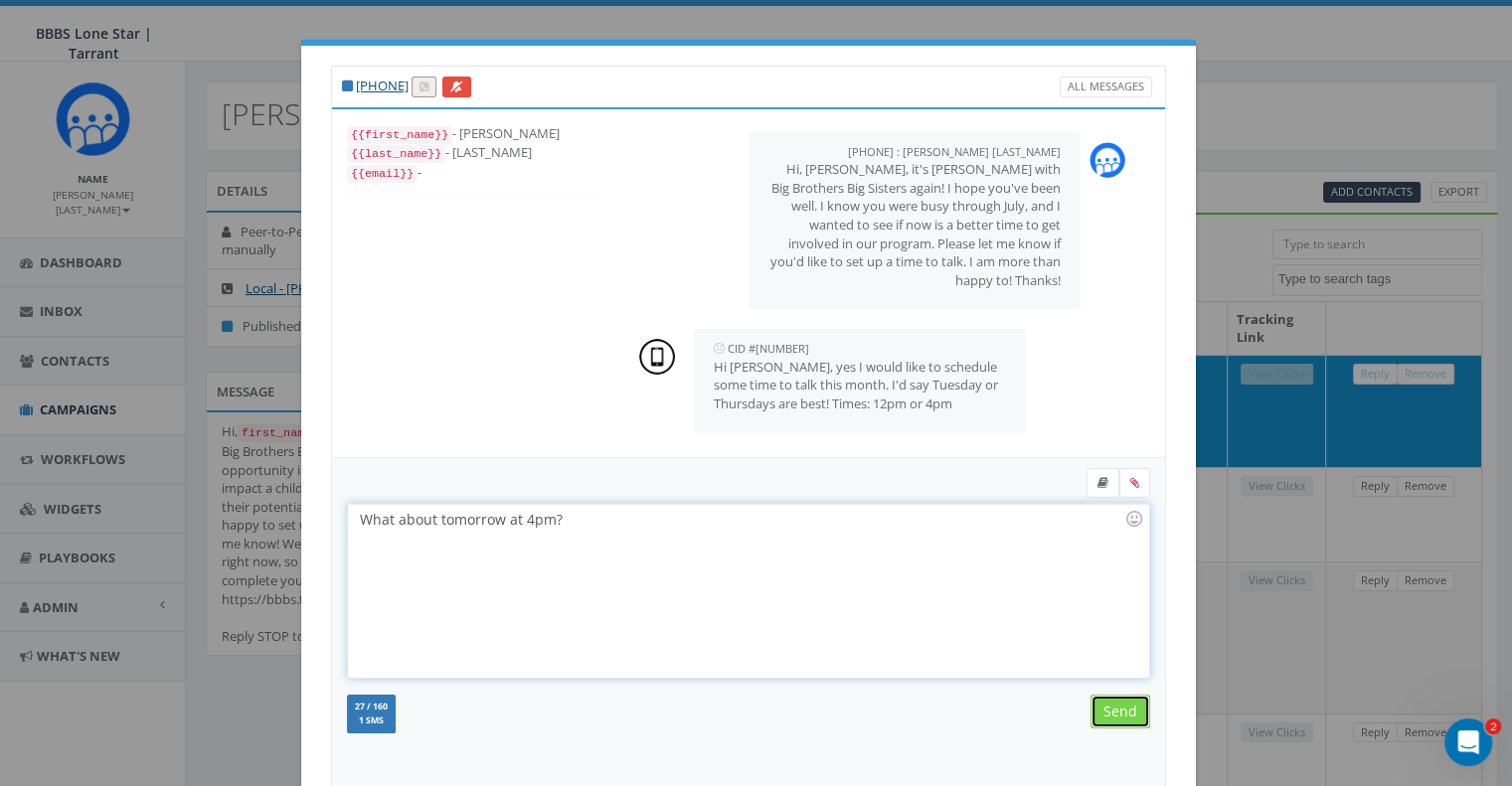 click on "Send" at bounding box center [1120, 711] 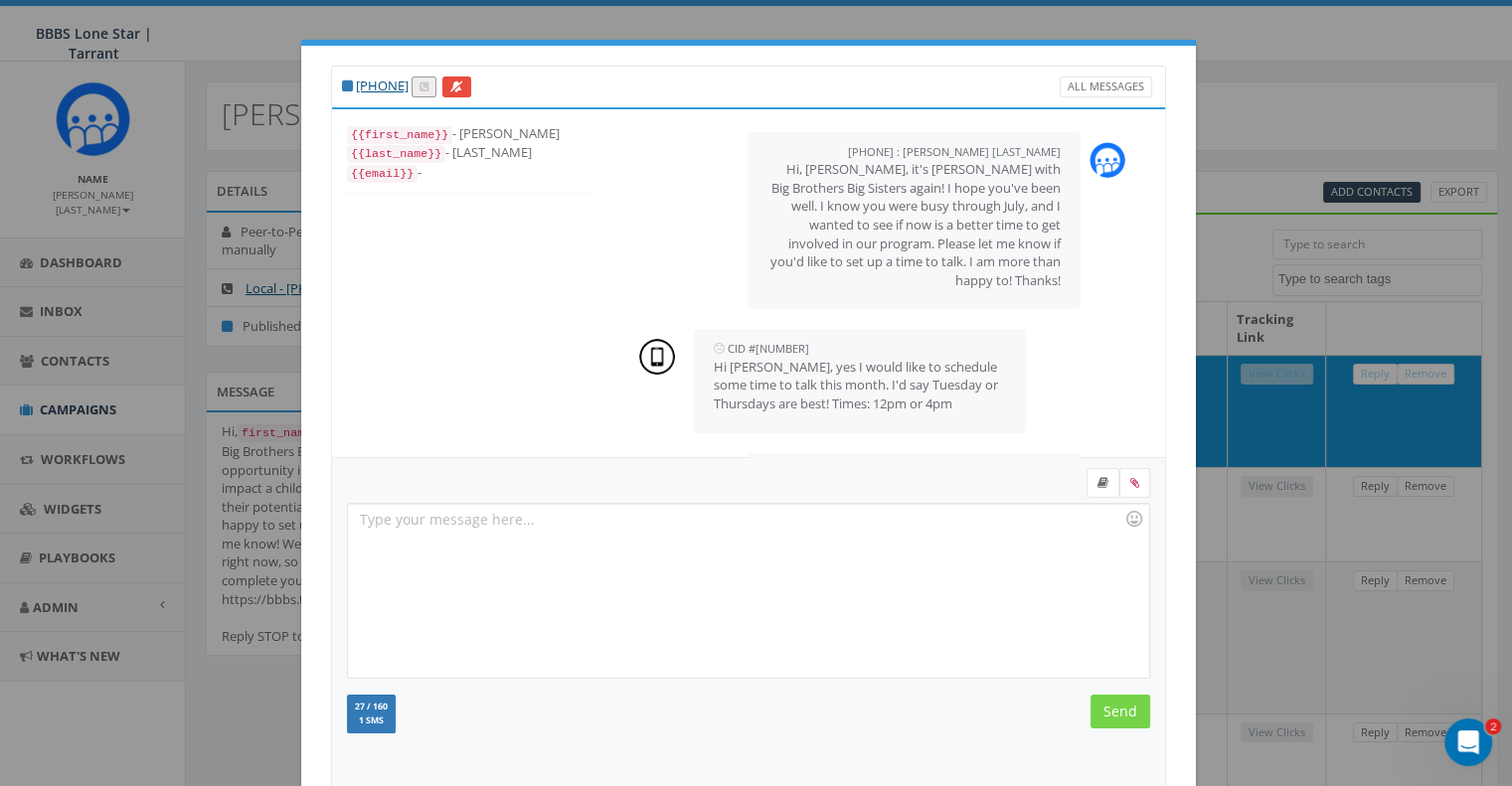 scroll, scrollTop: 88, scrollLeft: 0, axis: vertical 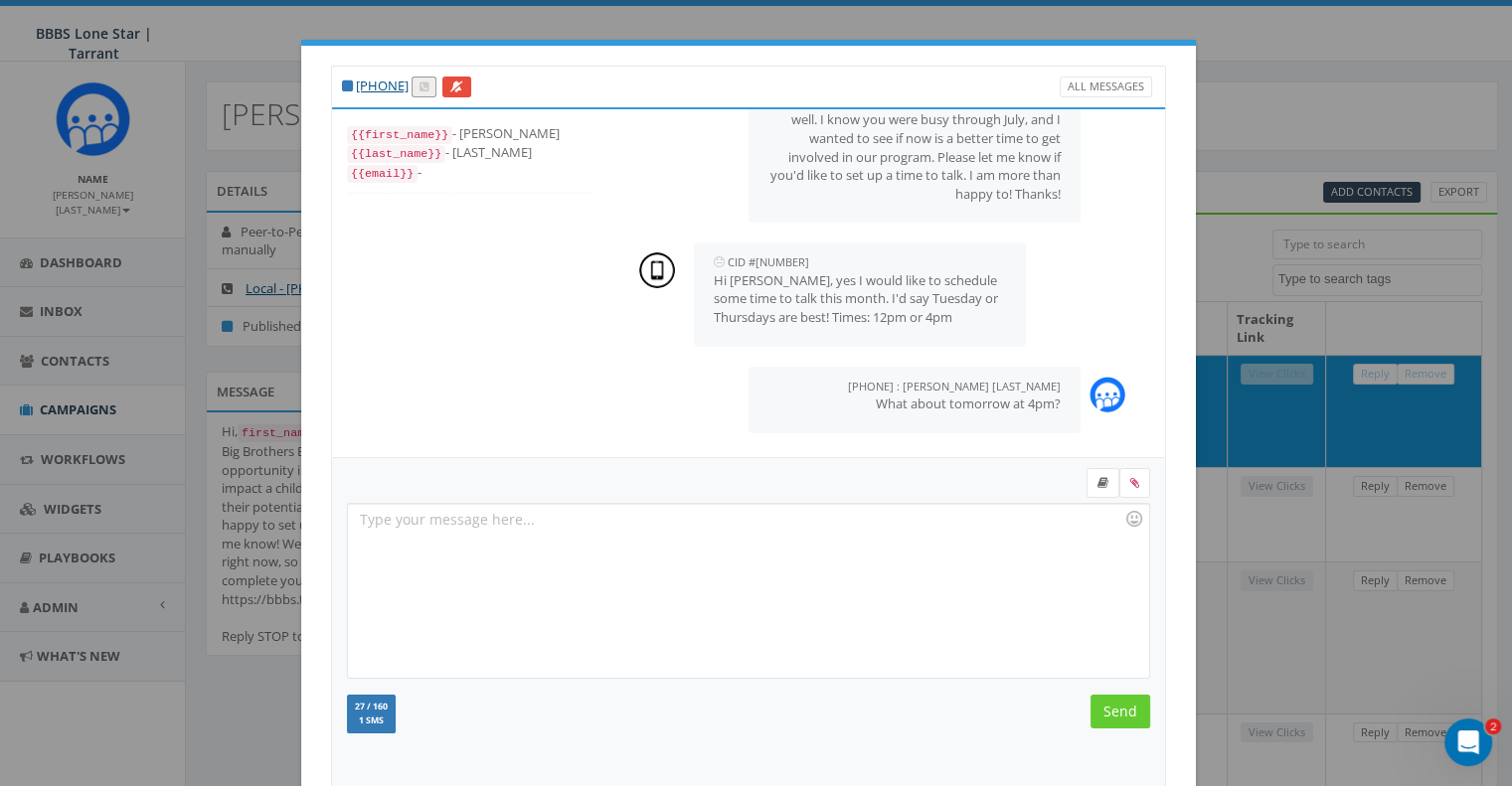 click on "[PHONE] All Messages {{first_name}} - [LAST_NAME] {{last_name}} - [LAST_NAME] {{email}} - [PHONE] : [PERSON_NAME] [LAST_NAME] [DATE] [TIME] Hi, [PERSON_NAME], it's [PERSON_NAME] with Big Brothers Big Sisters again! I hope you've been well. I know you were busy through July, and I wanted to see if now is a better time to get involved in our program. Please let me know if you'd like to set up a time to talk. I am more than happy to! Thanks! CID #[NUMBER] [DATE] [TIME] Hi [PERSON_NAME], yes I would like to schedule some time to talk this month. I'd say Tuesday or Thursdays are best! Times: 12pm or 4pm [PHONE] : [PERSON_NAME] [LAST_NAME] [DATE] [TIME] What about tomorrow at 4pm? Recent Smileys & People Animals & Nature Food & Drink Activity Travel & Places Objects Symbols Flags Diversity Diversity Diversity Diversity Diversity 27 / 160 1 SMS SMS We recommend adding an image to MMS messages. An invisible pixel may be attached to improve delivery. Send Import - [DATE] TEST
Cancel Previous" at bounding box center (756, 393) 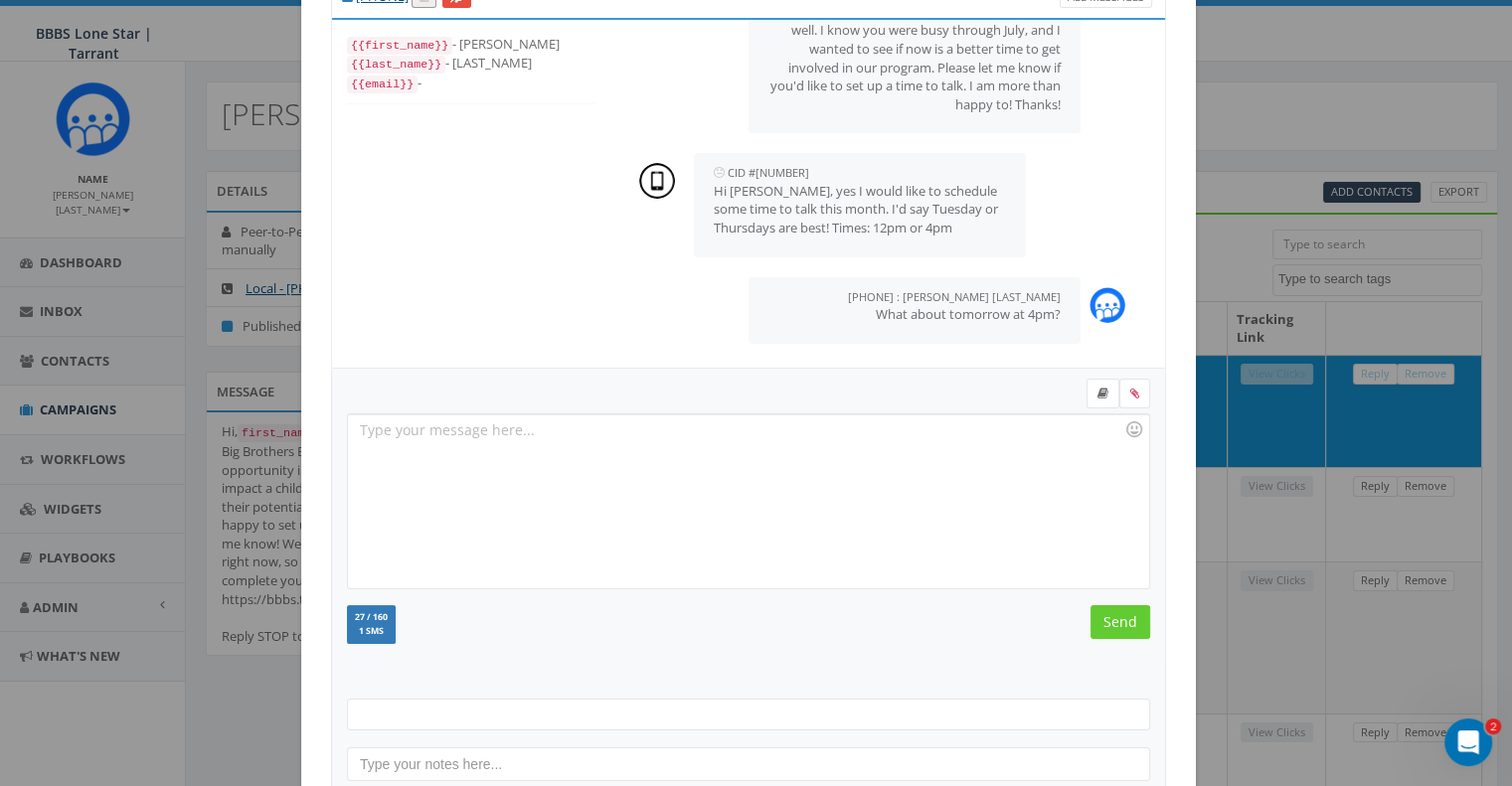 scroll, scrollTop: 206, scrollLeft: 0, axis: vertical 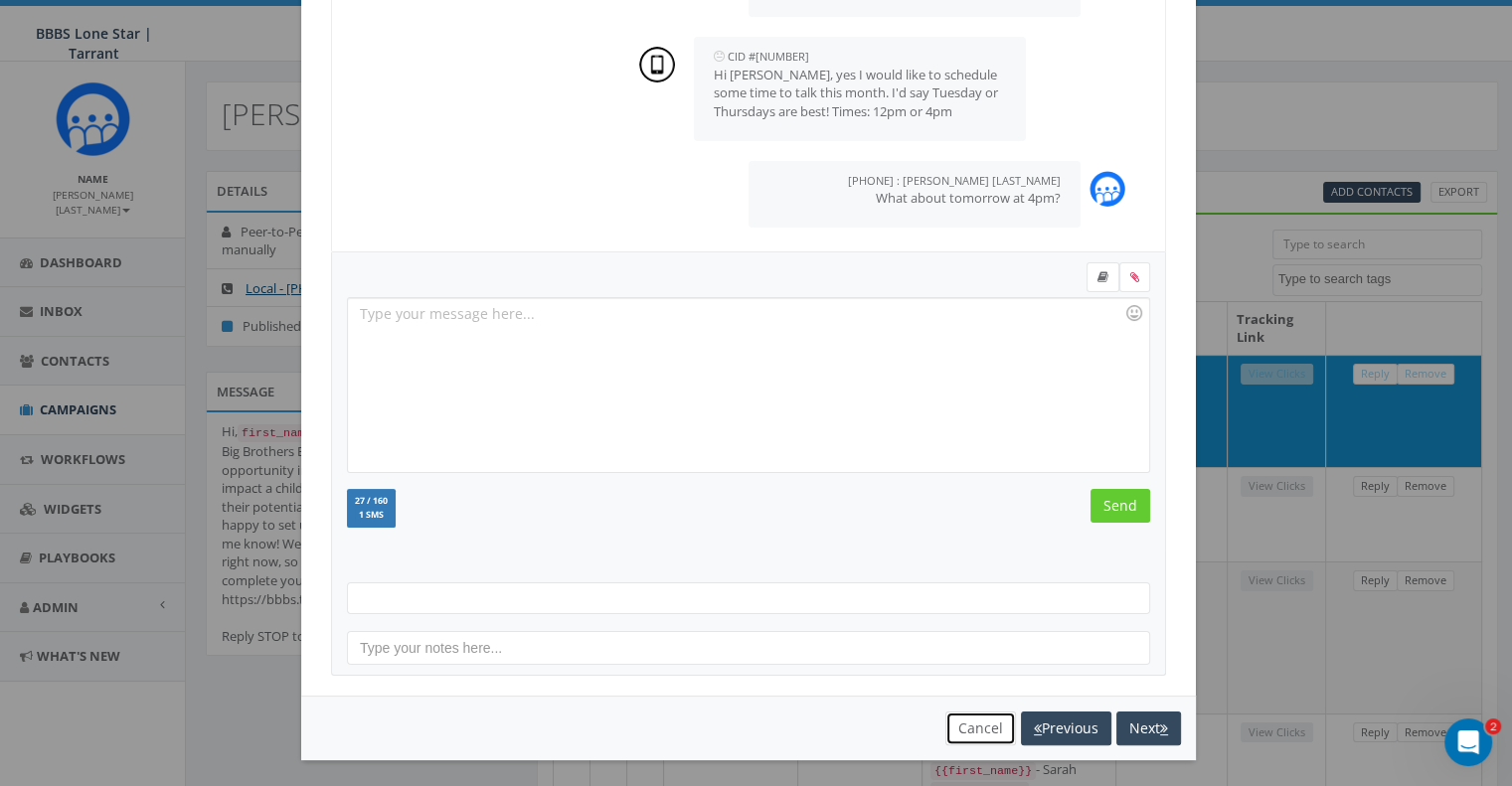 click on "Cancel" at bounding box center [980, 728] 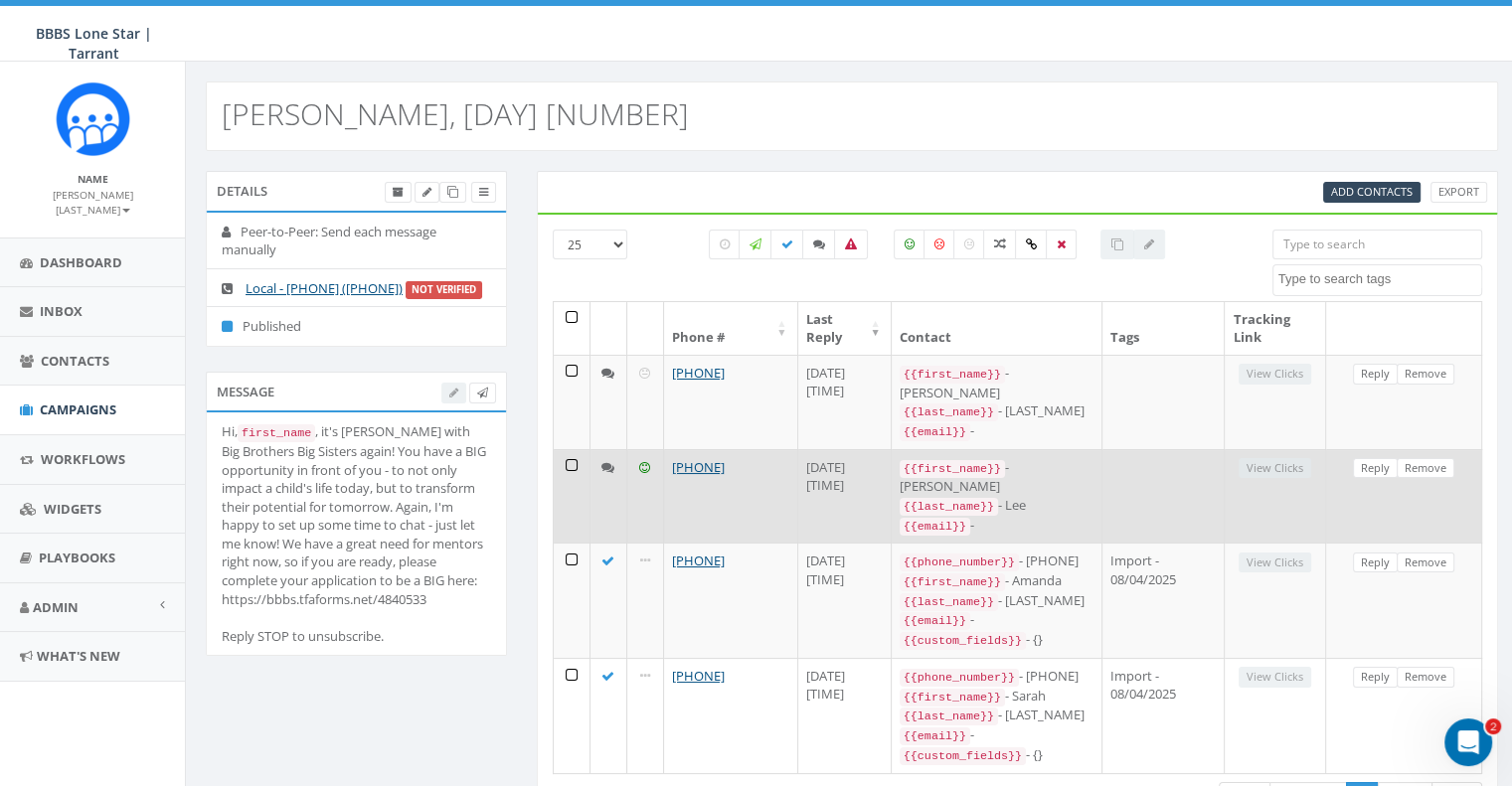 click on "[PHONE]" at bounding box center [731, 496] 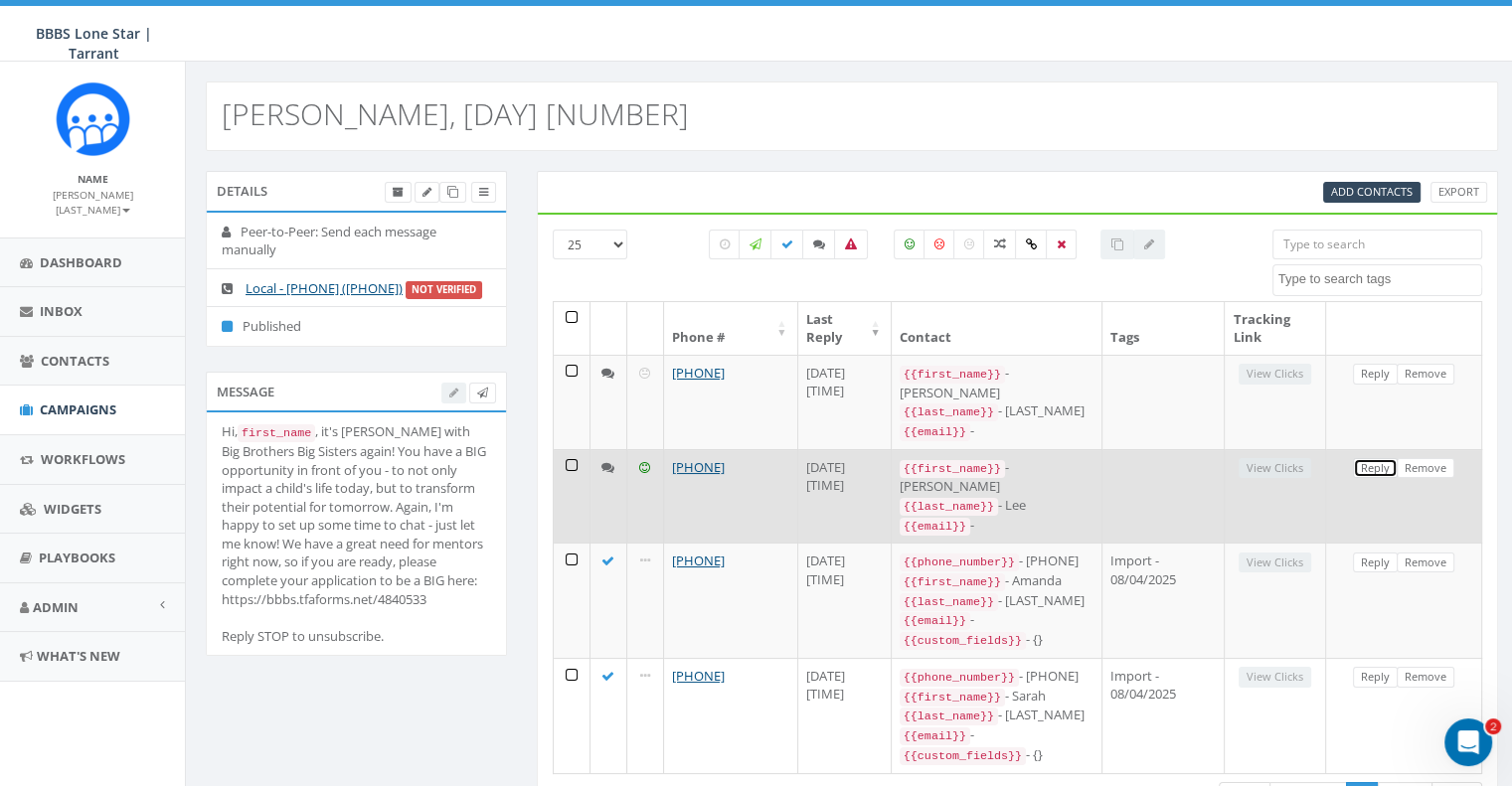 click on "Reply" at bounding box center (1375, 468) 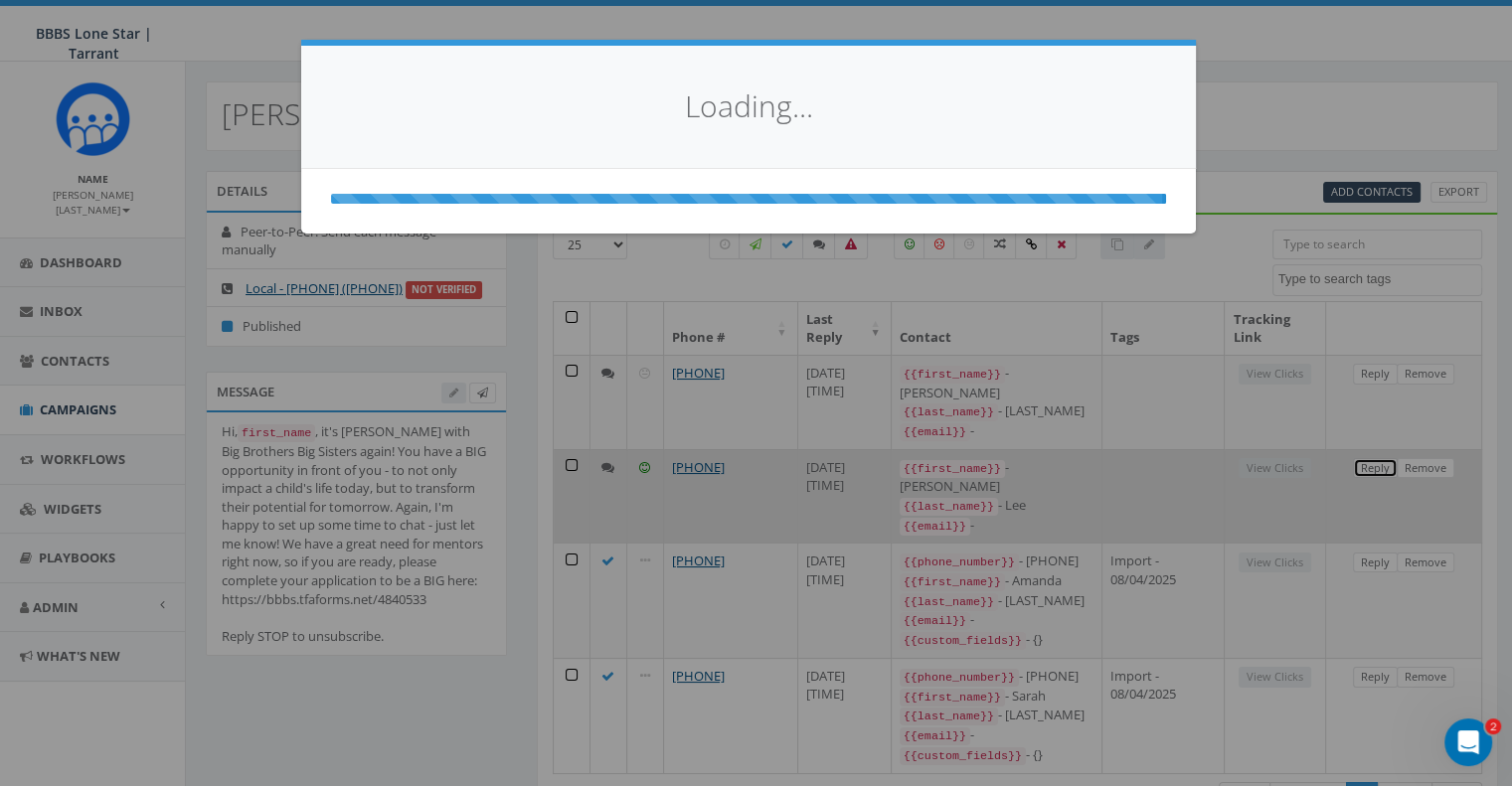 scroll, scrollTop: 0, scrollLeft: 0, axis: both 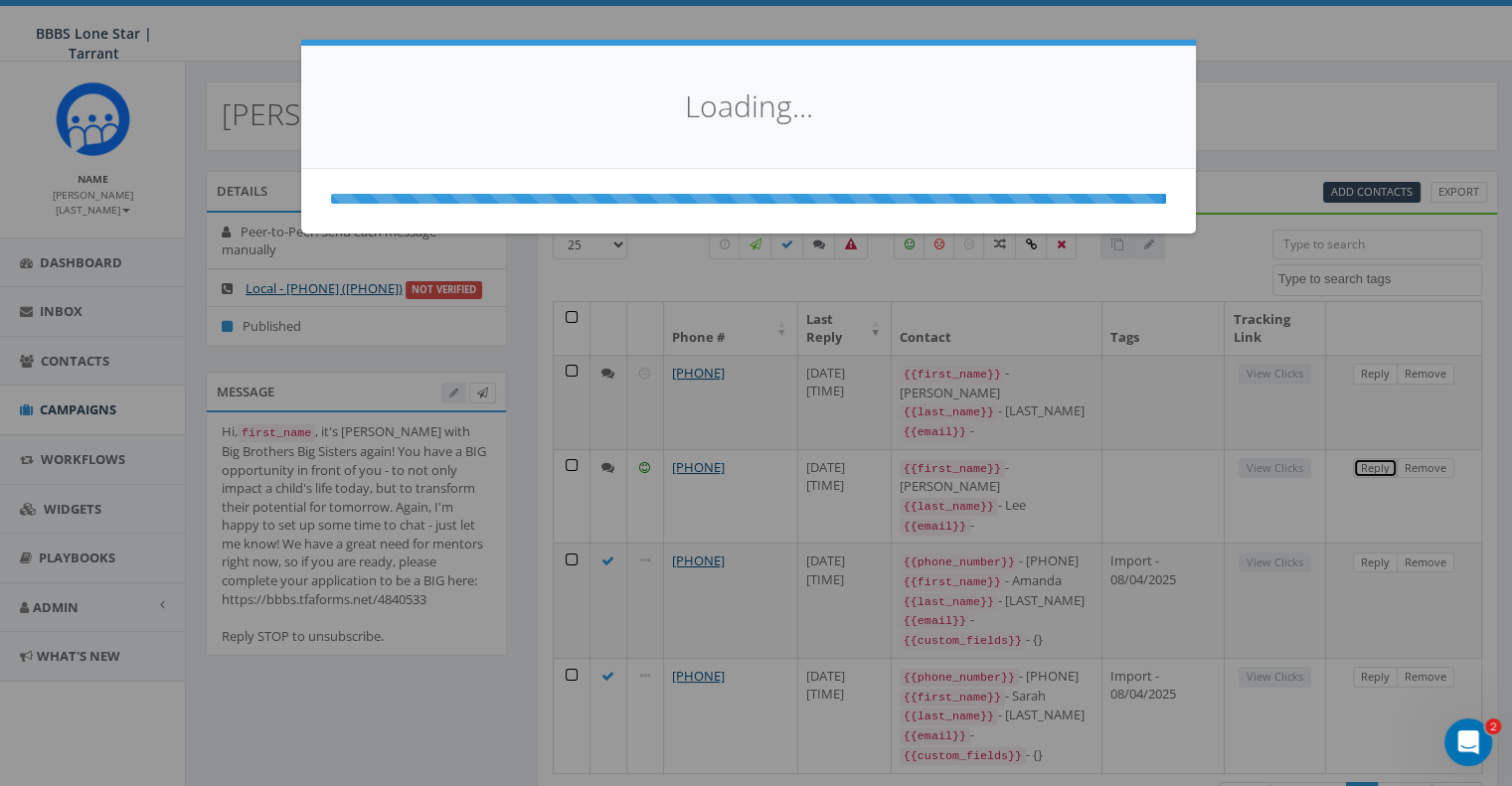 select 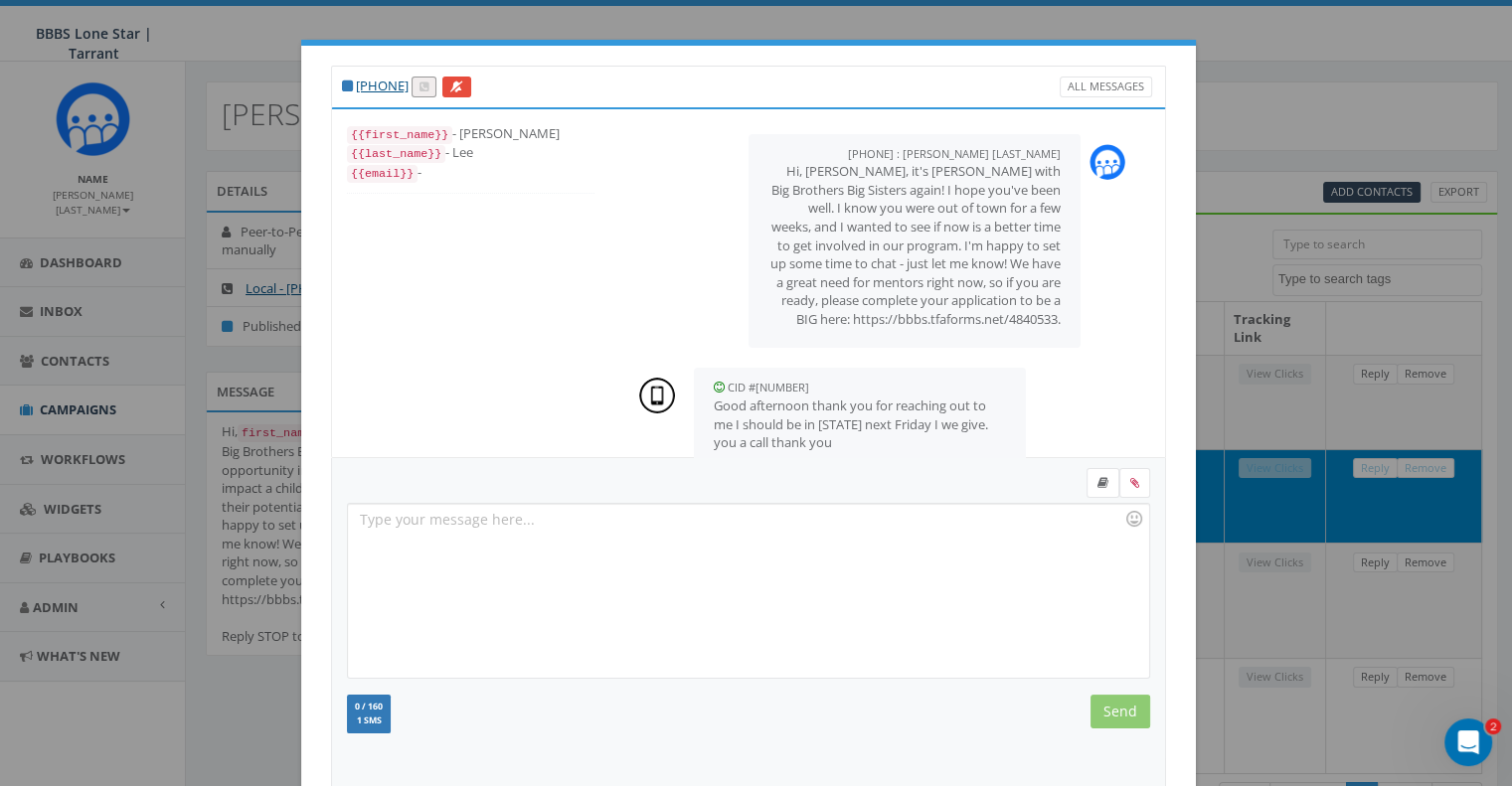 scroll, scrollTop: 181, scrollLeft: 0, axis: vertical 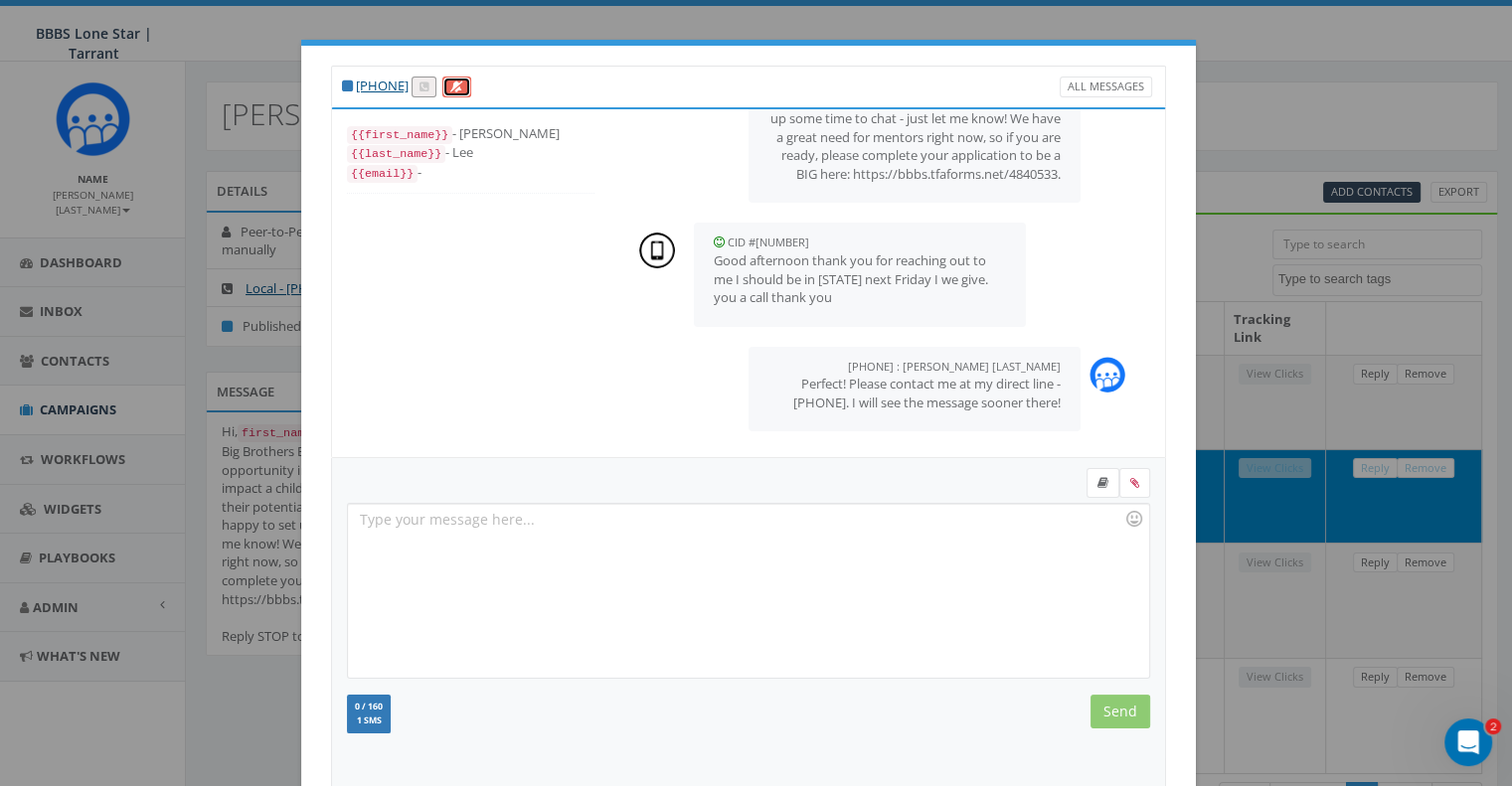 click at bounding box center [456, 86] 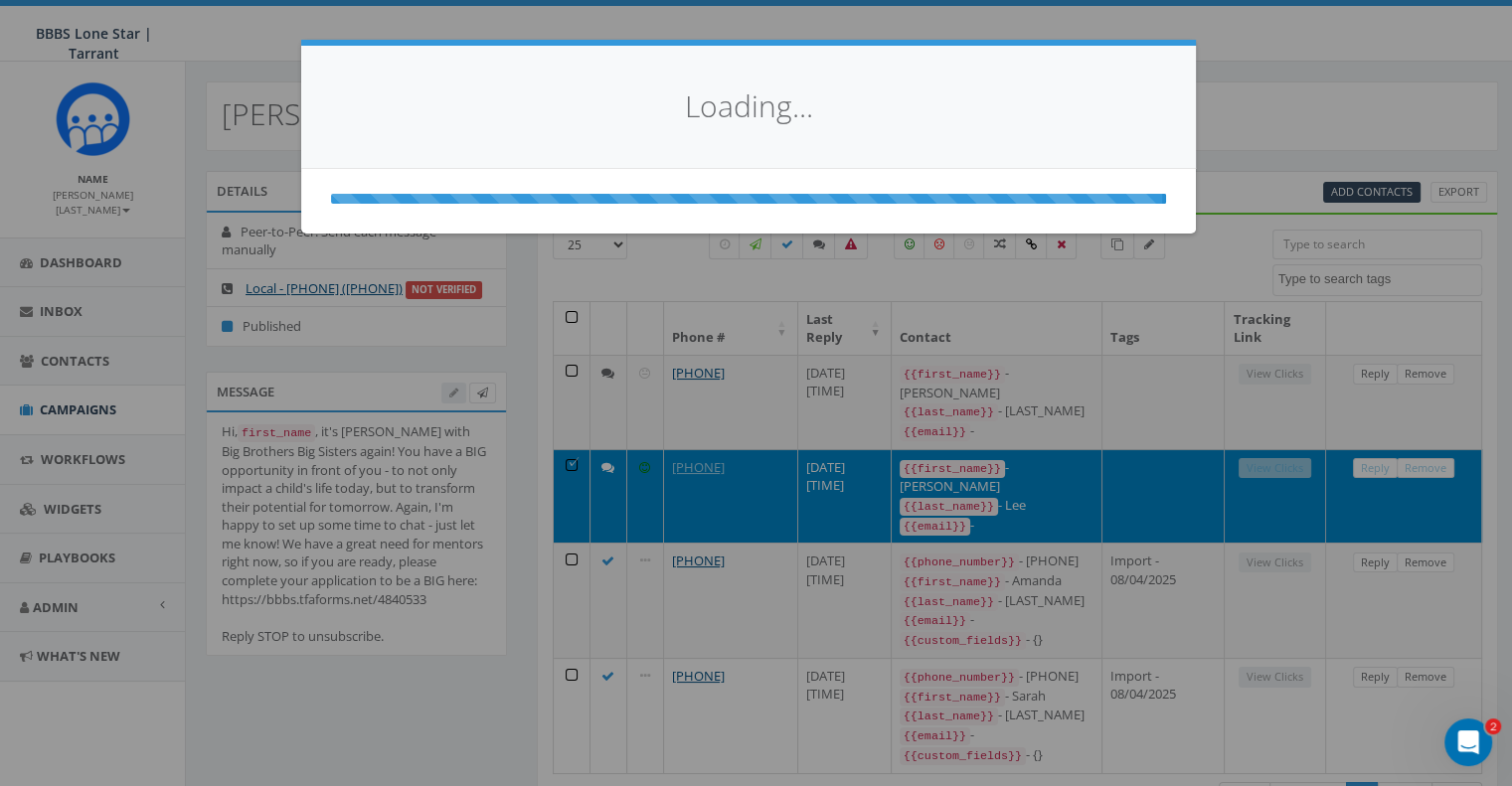 select 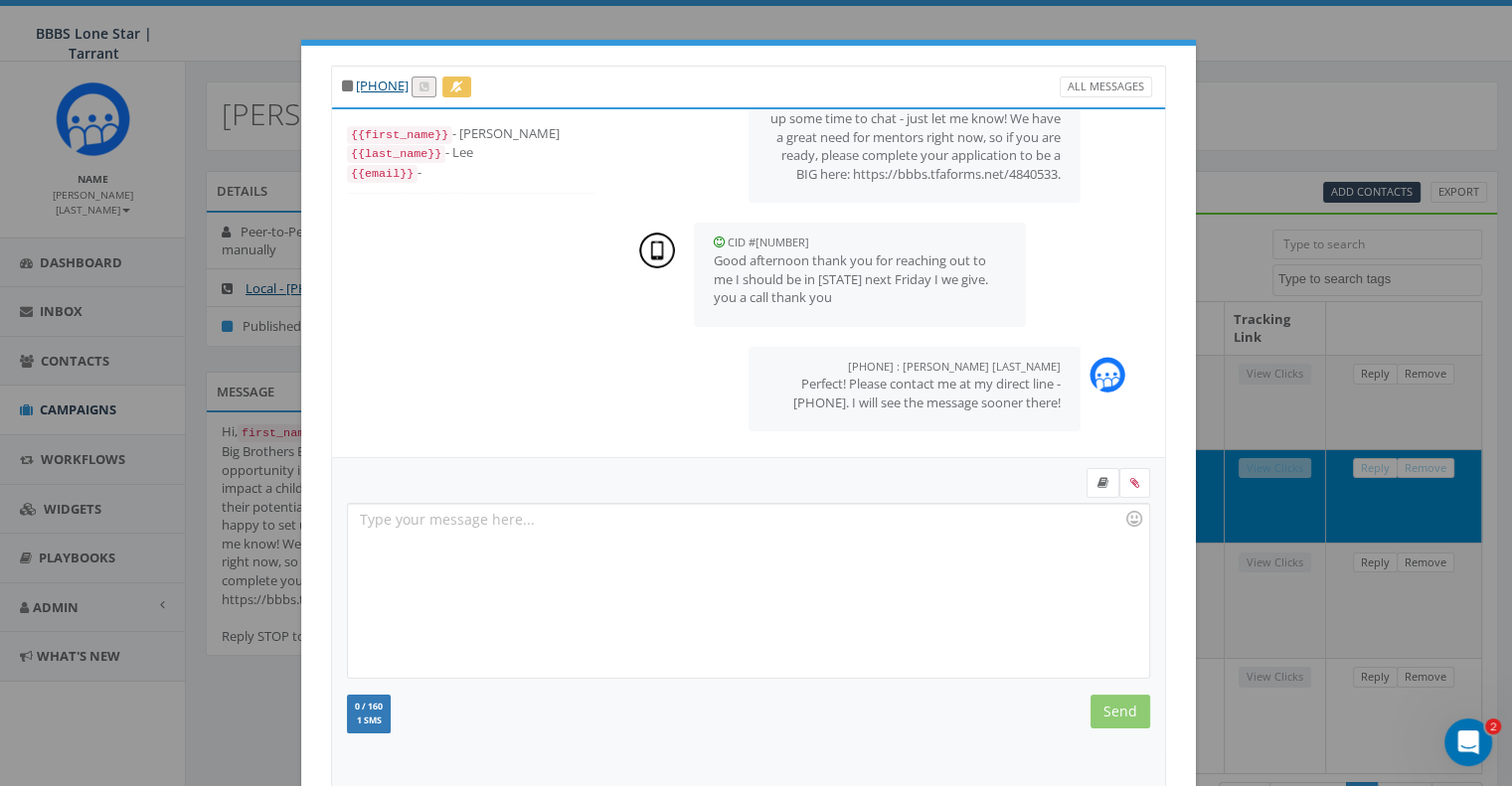 scroll, scrollTop: 181, scrollLeft: 0, axis: vertical 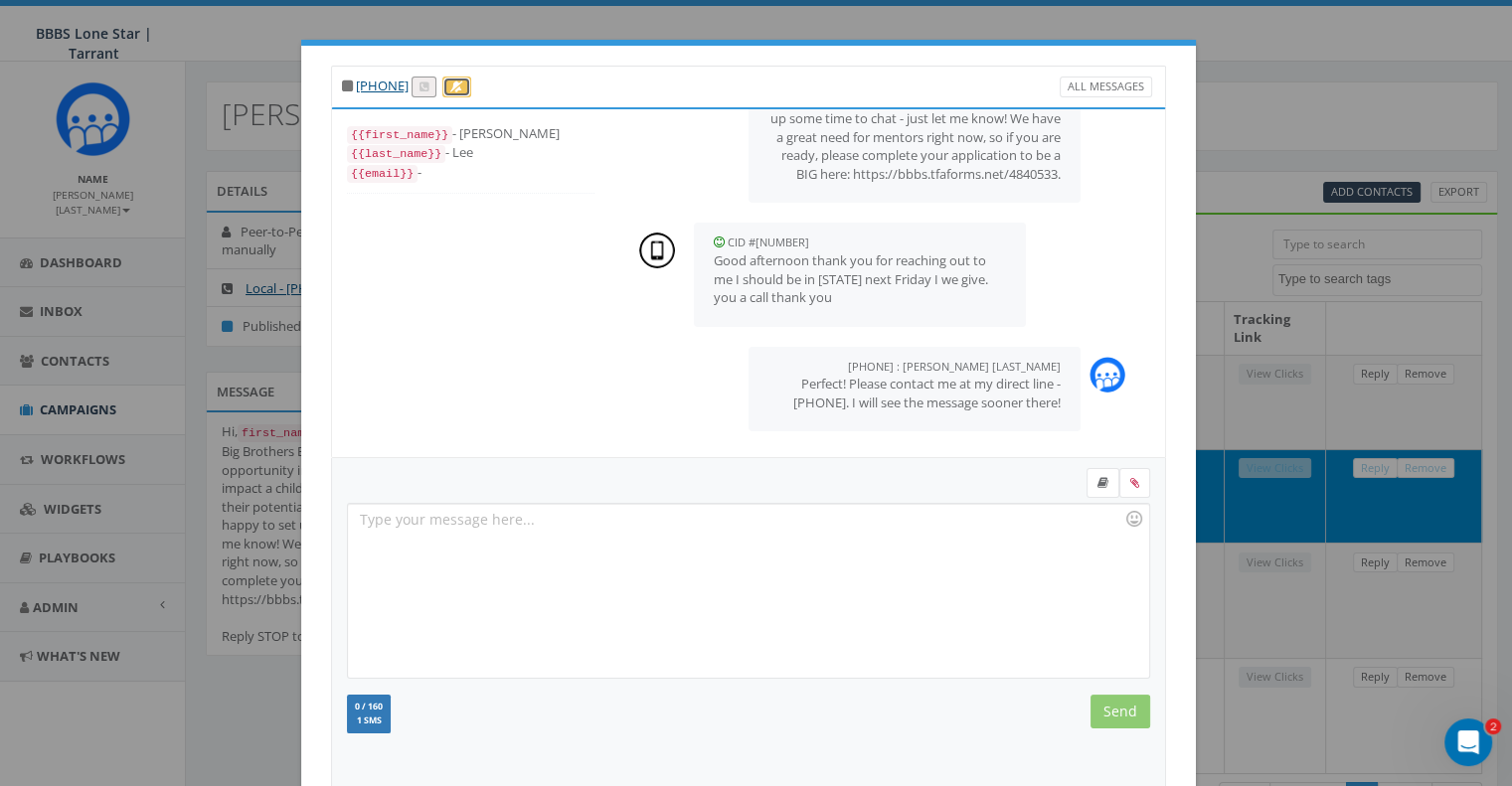click at bounding box center [456, 86] 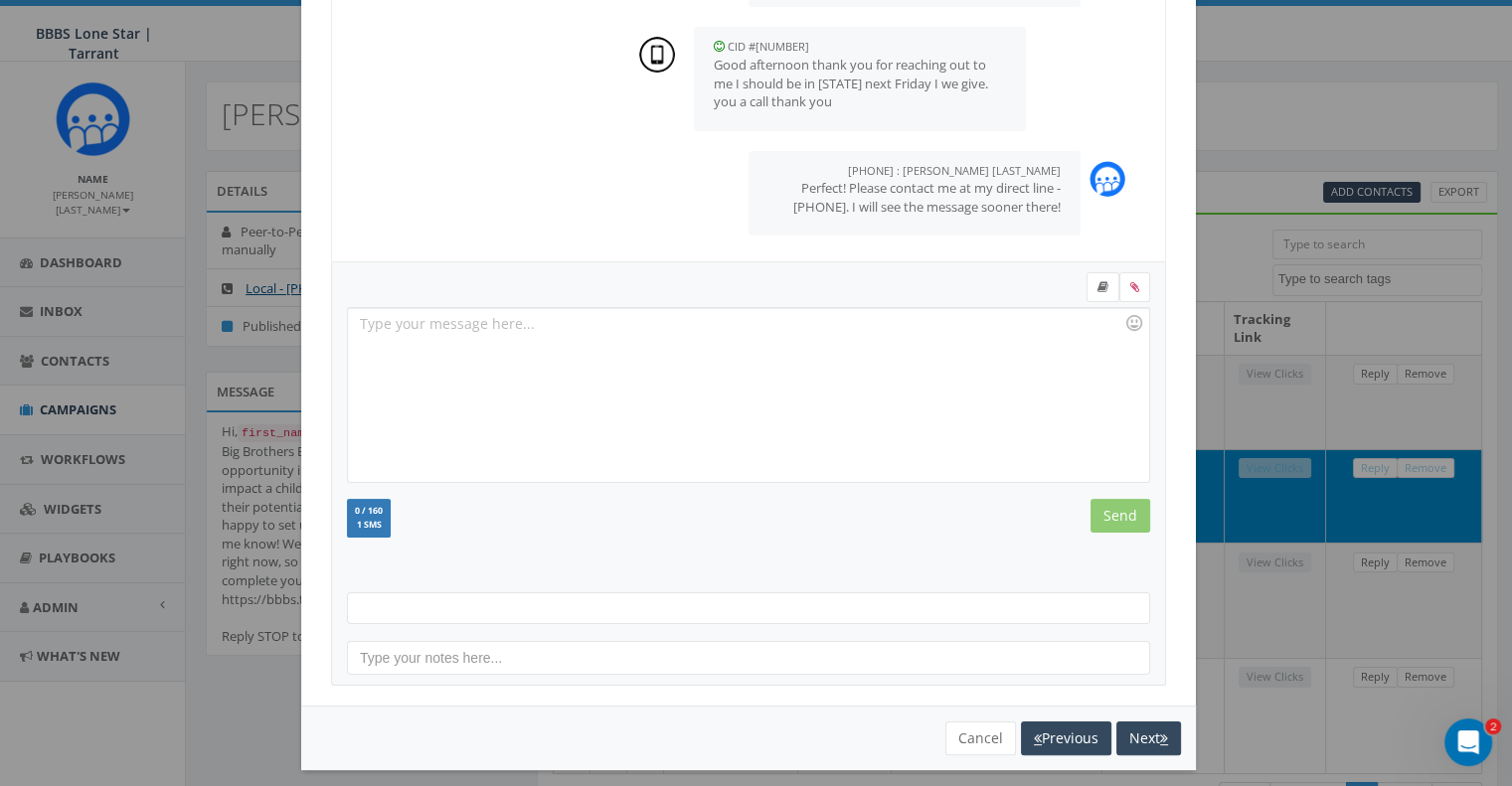 scroll, scrollTop: 206, scrollLeft: 0, axis: vertical 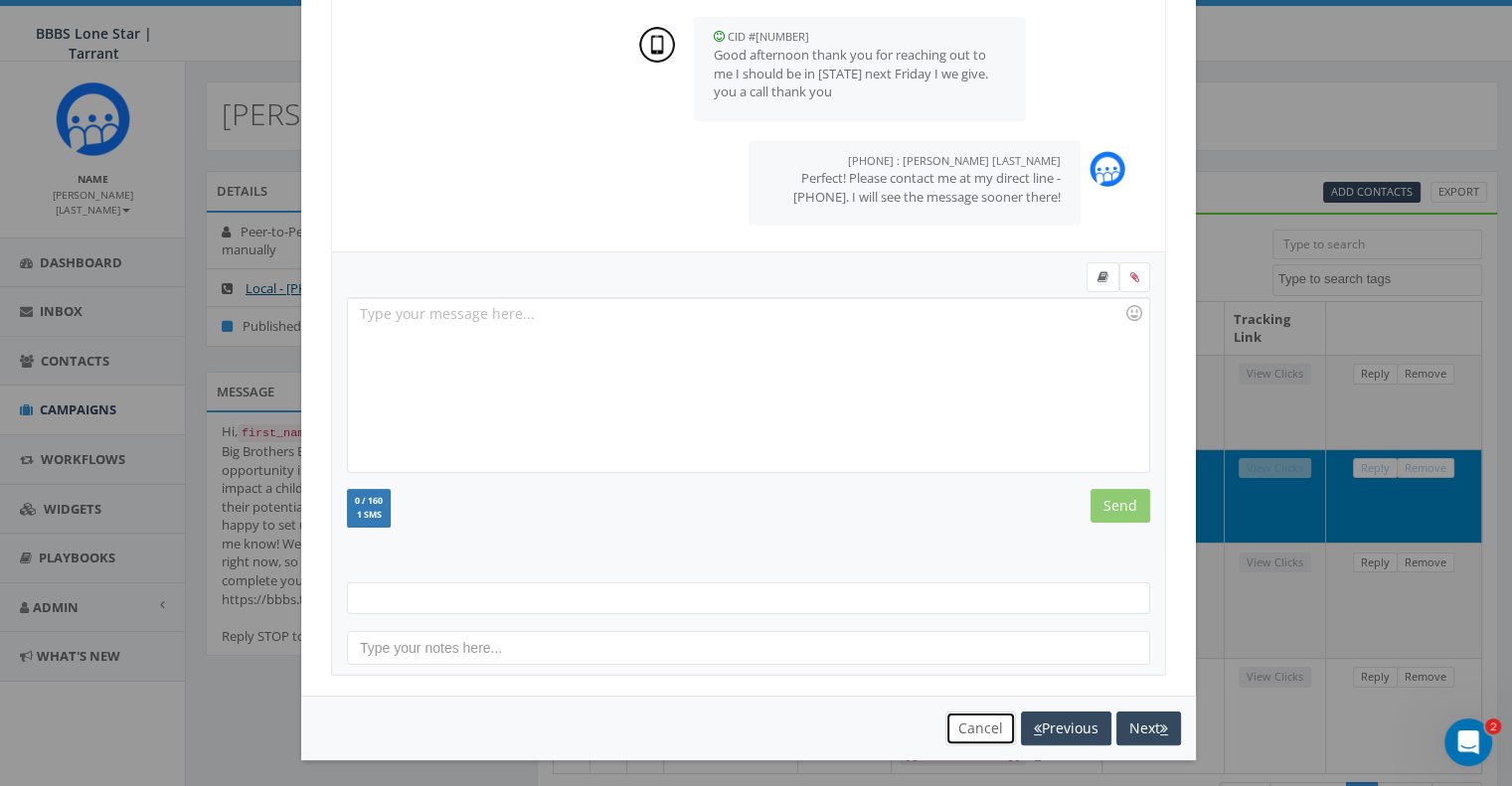 click on "Cancel" at bounding box center (980, 728) 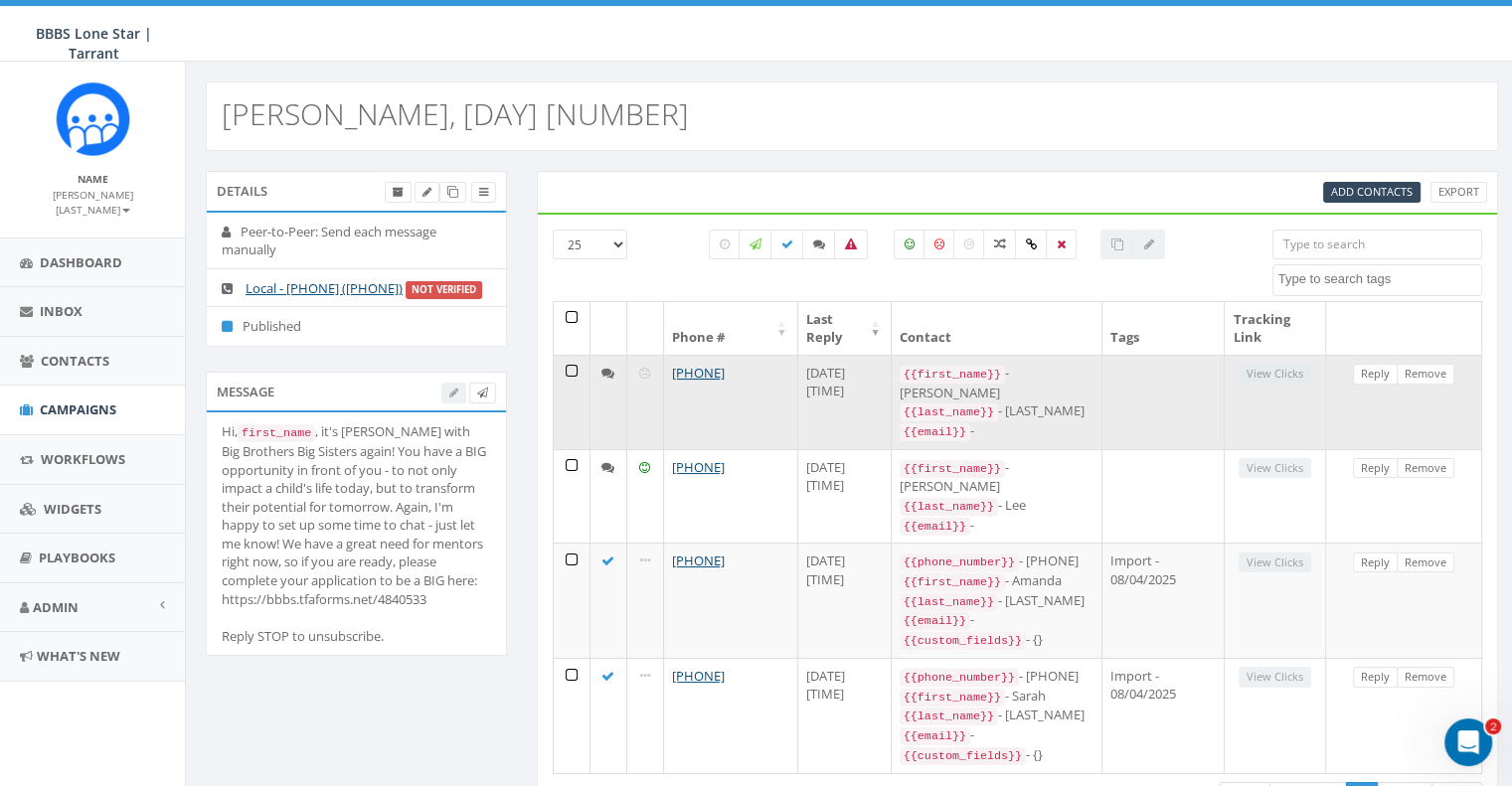 click at bounding box center (644, 373) 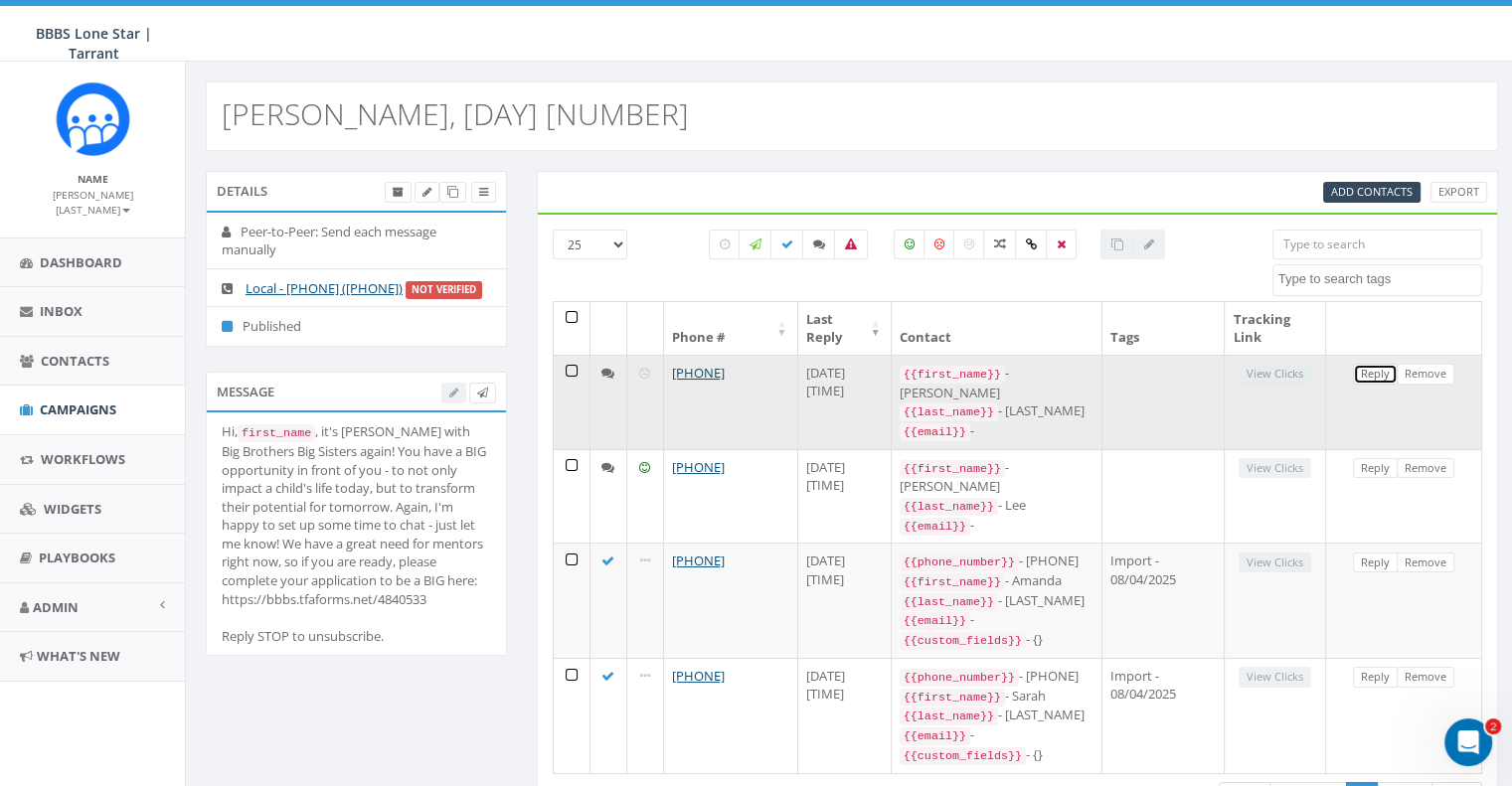 click on "Reply" at bounding box center [1375, 374] 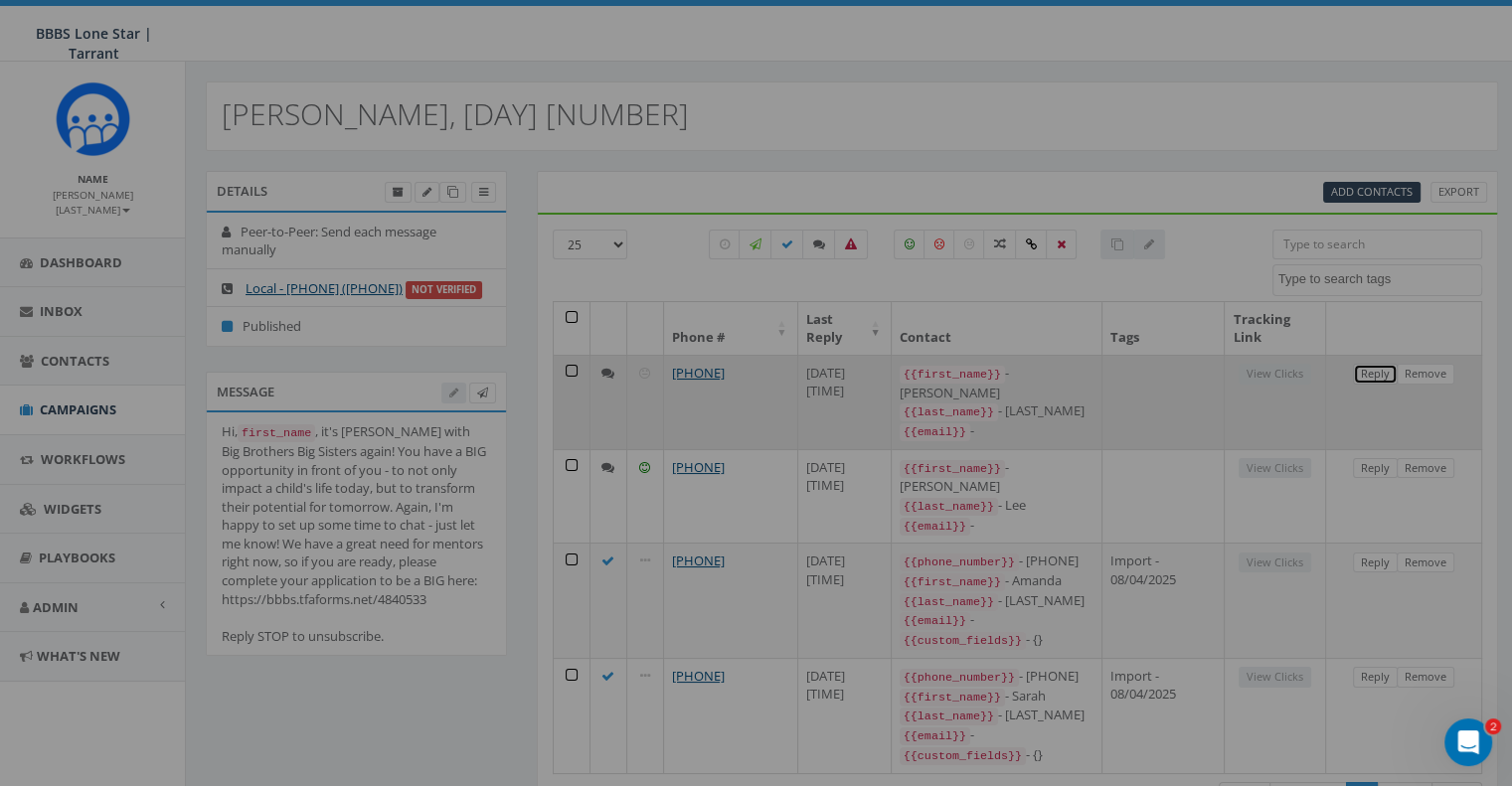 select 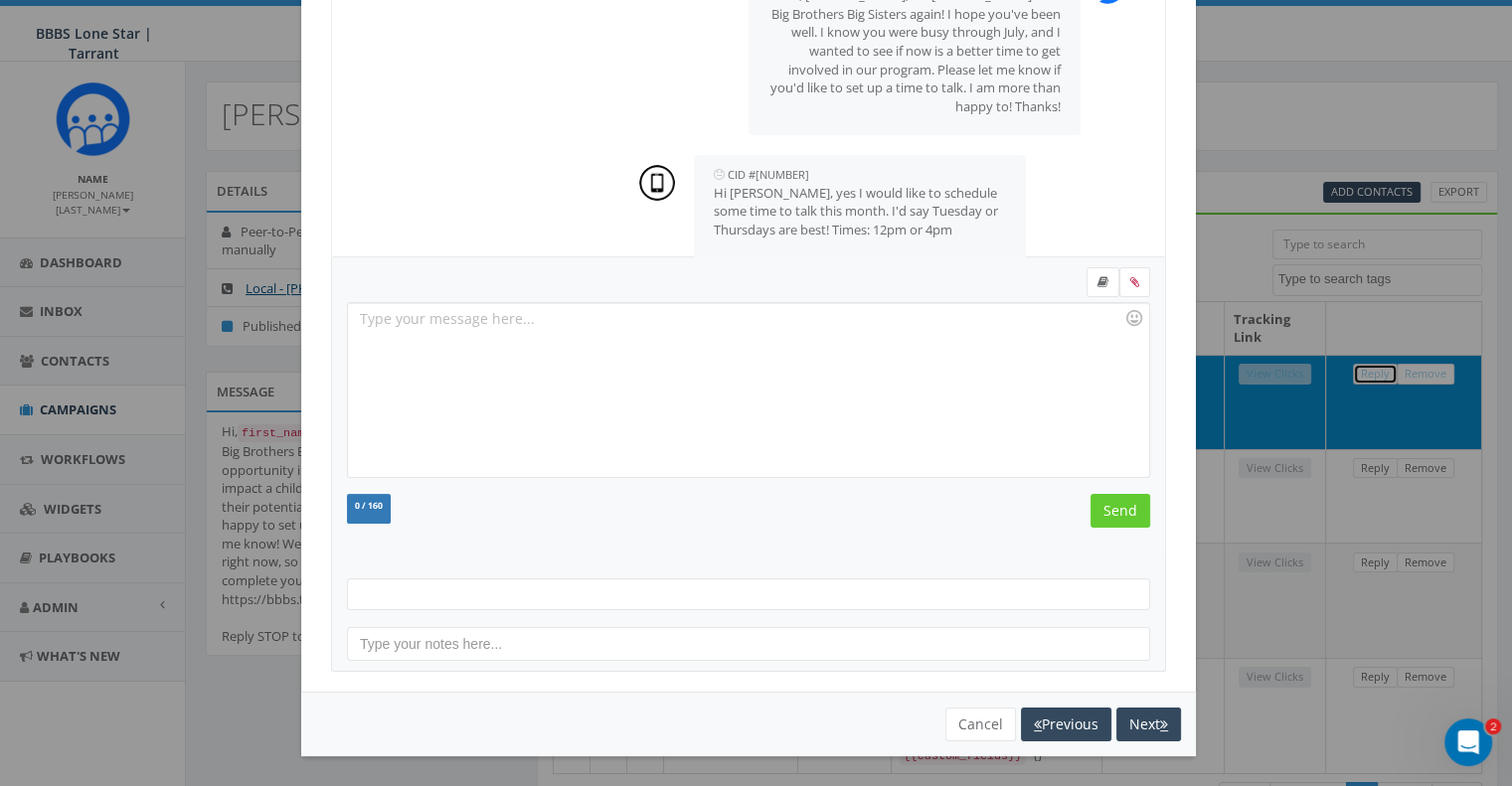 scroll, scrollTop: 0, scrollLeft: 0, axis: both 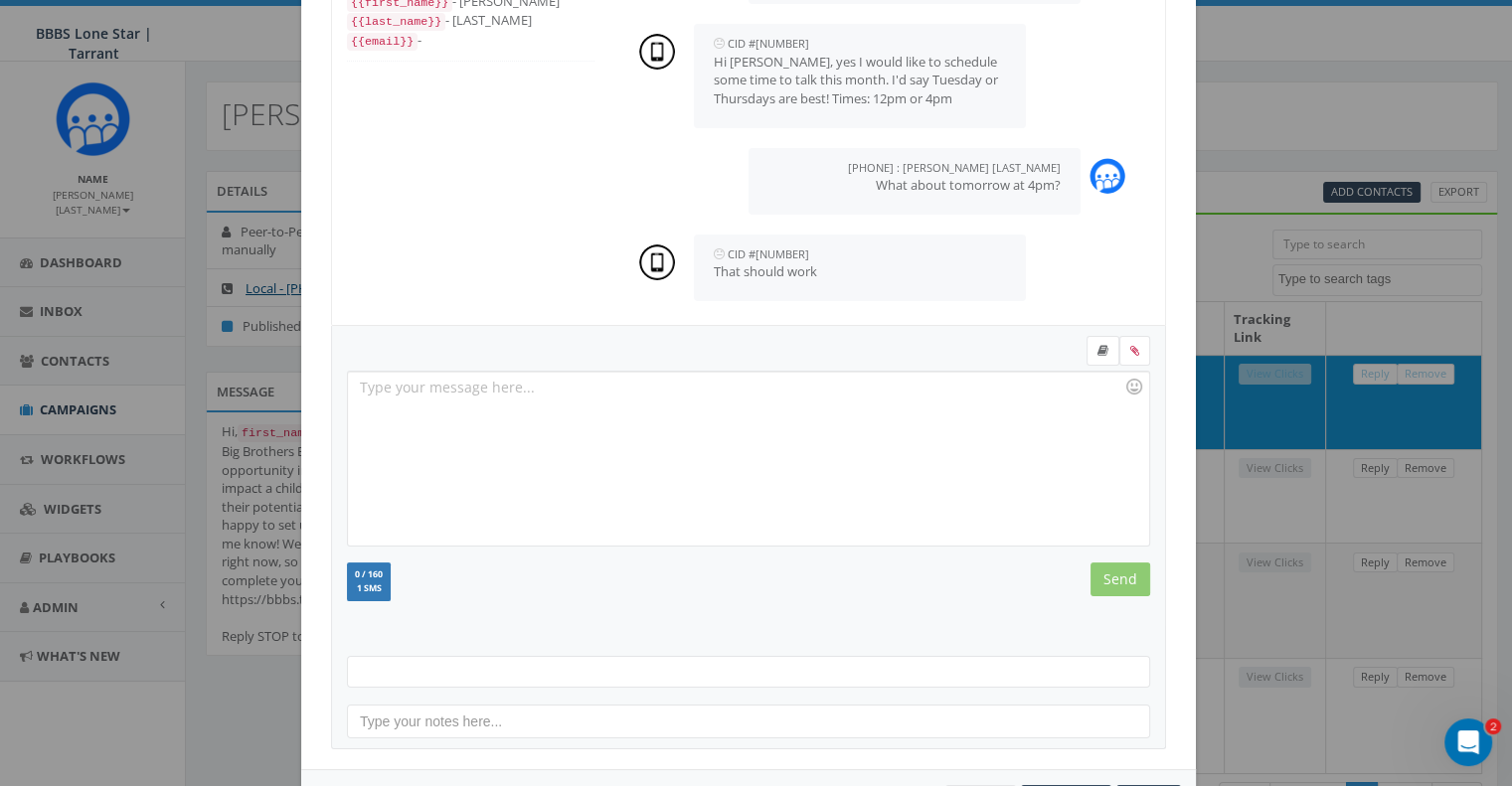 click at bounding box center (748, 458) 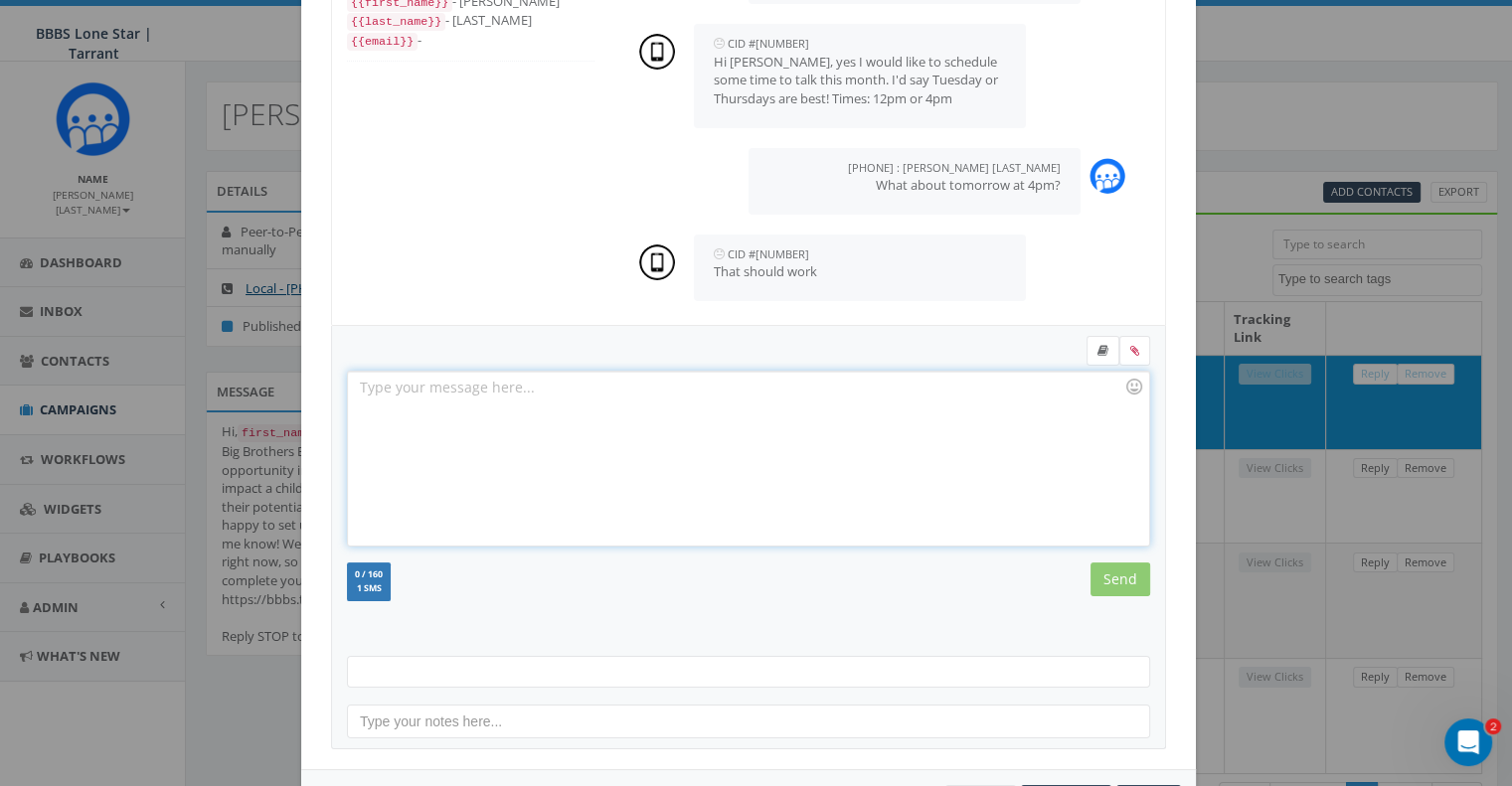 type 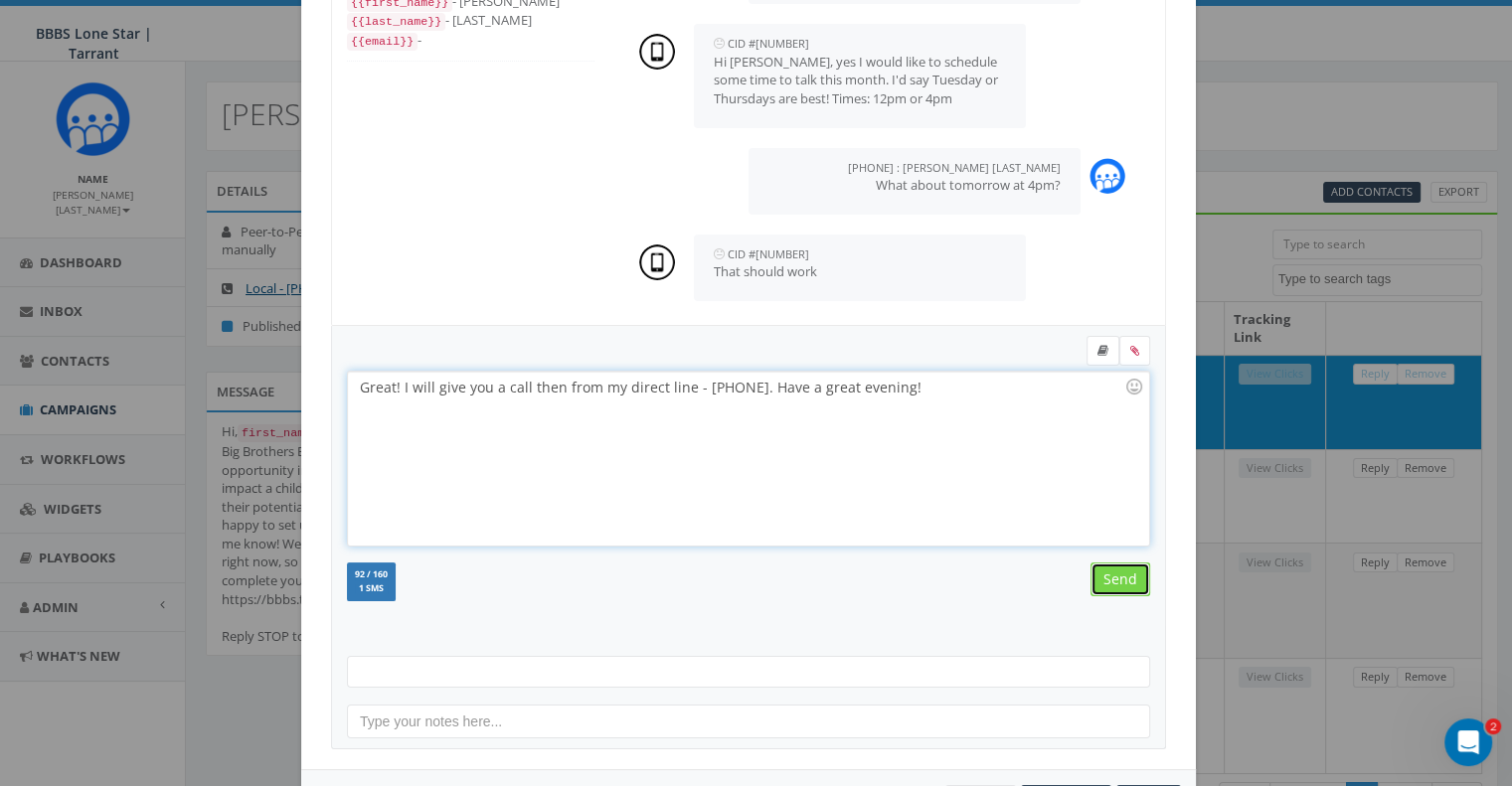 click on "Send" at bounding box center [1120, 579] 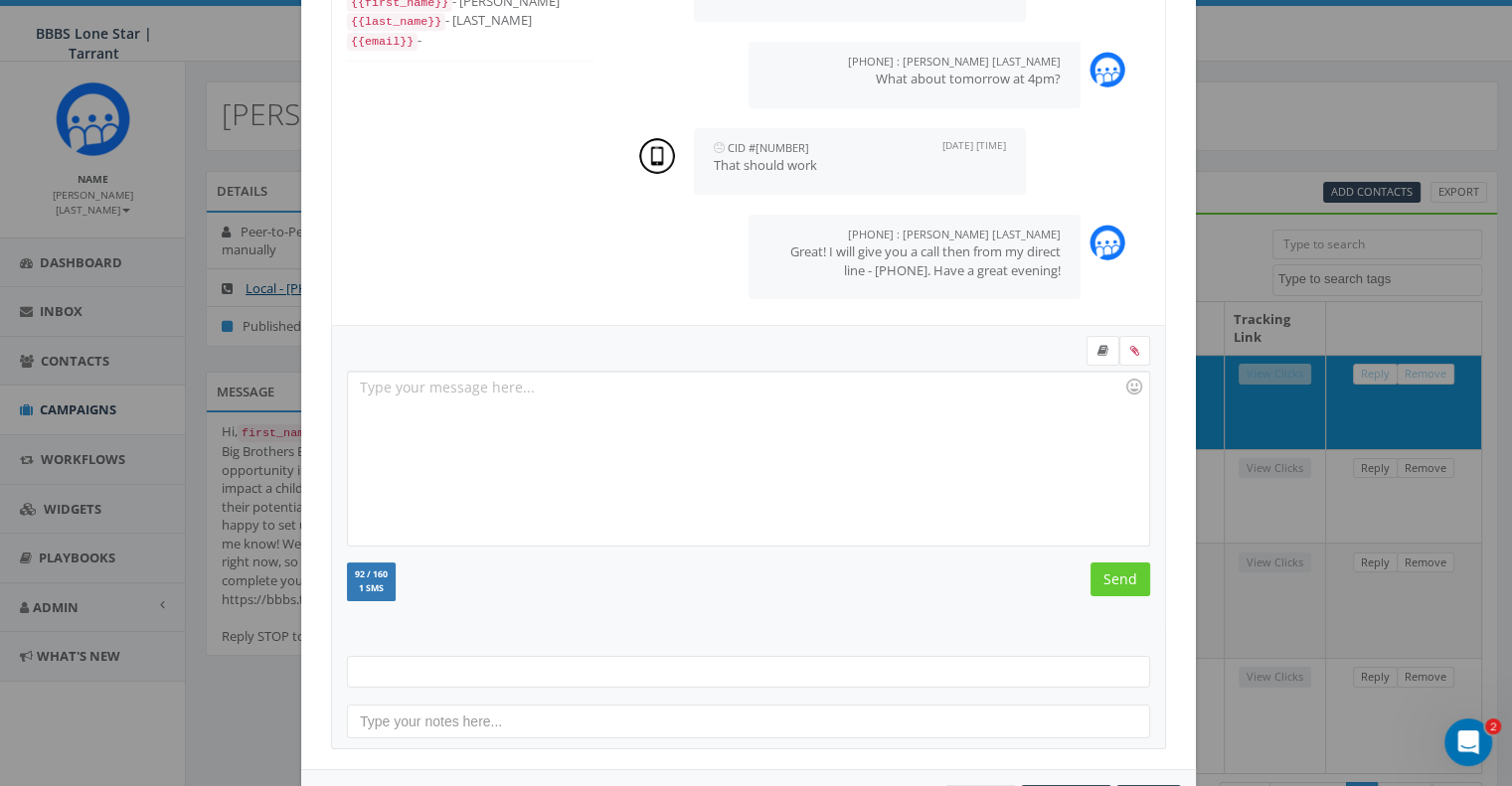 scroll, scrollTop: 298, scrollLeft: 0, axis: vertical 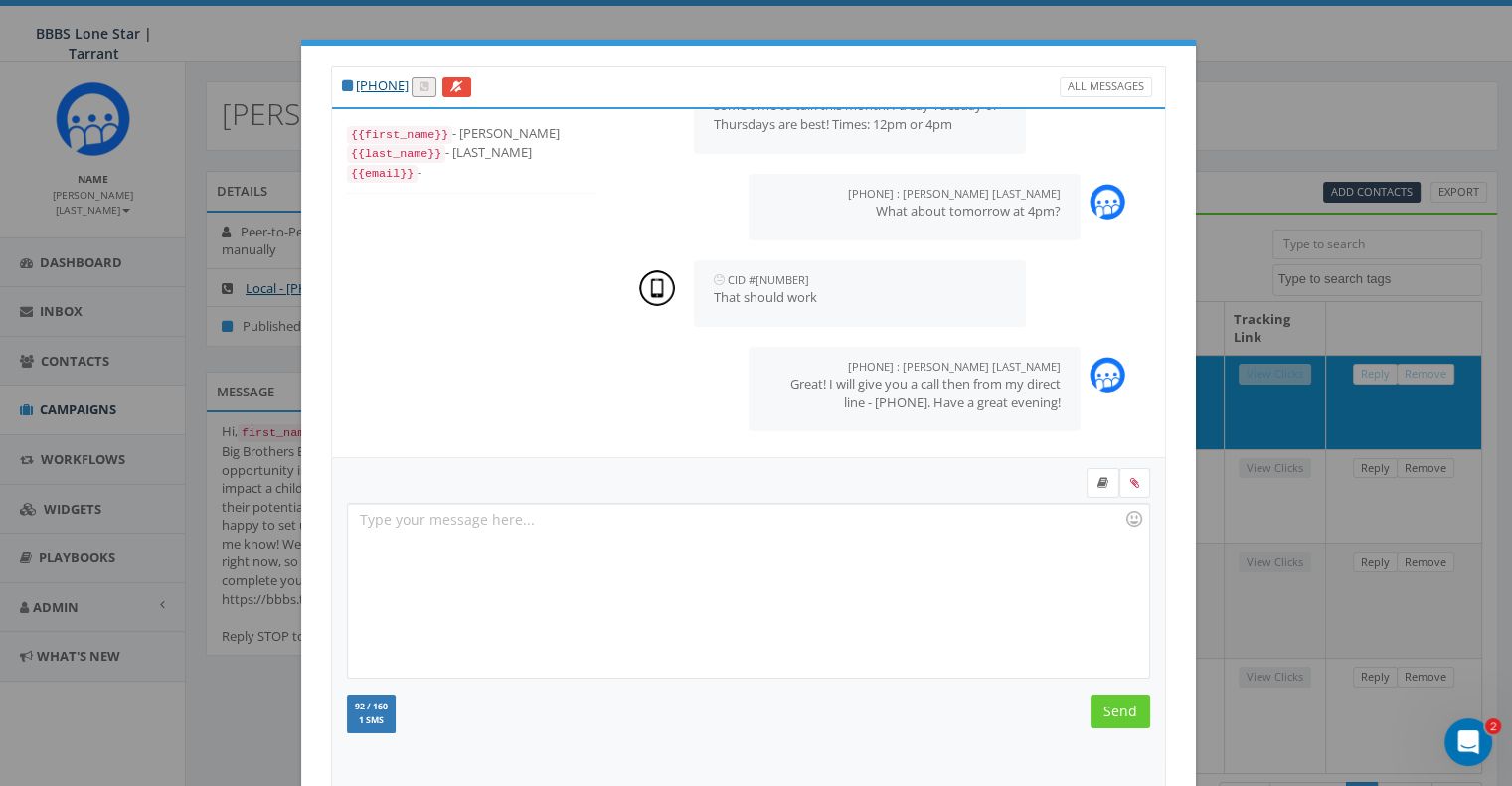 drag, startPoint x: 438, startPoint y: 85, endPoint x: 692, endPoint y: 85, distance: 254 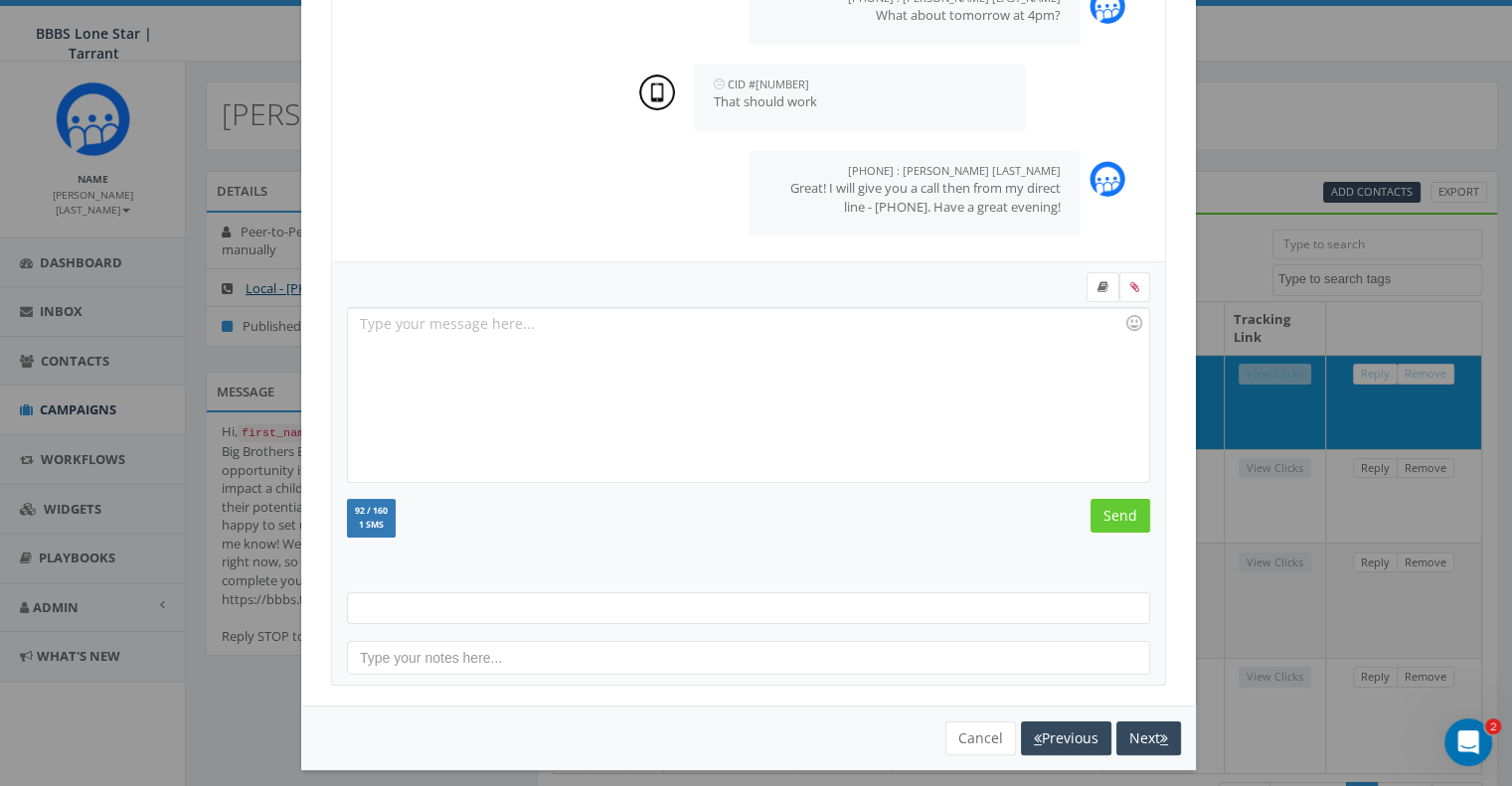 scroll, scrollTop: 199, scrollLeft: 0, axis: vertical 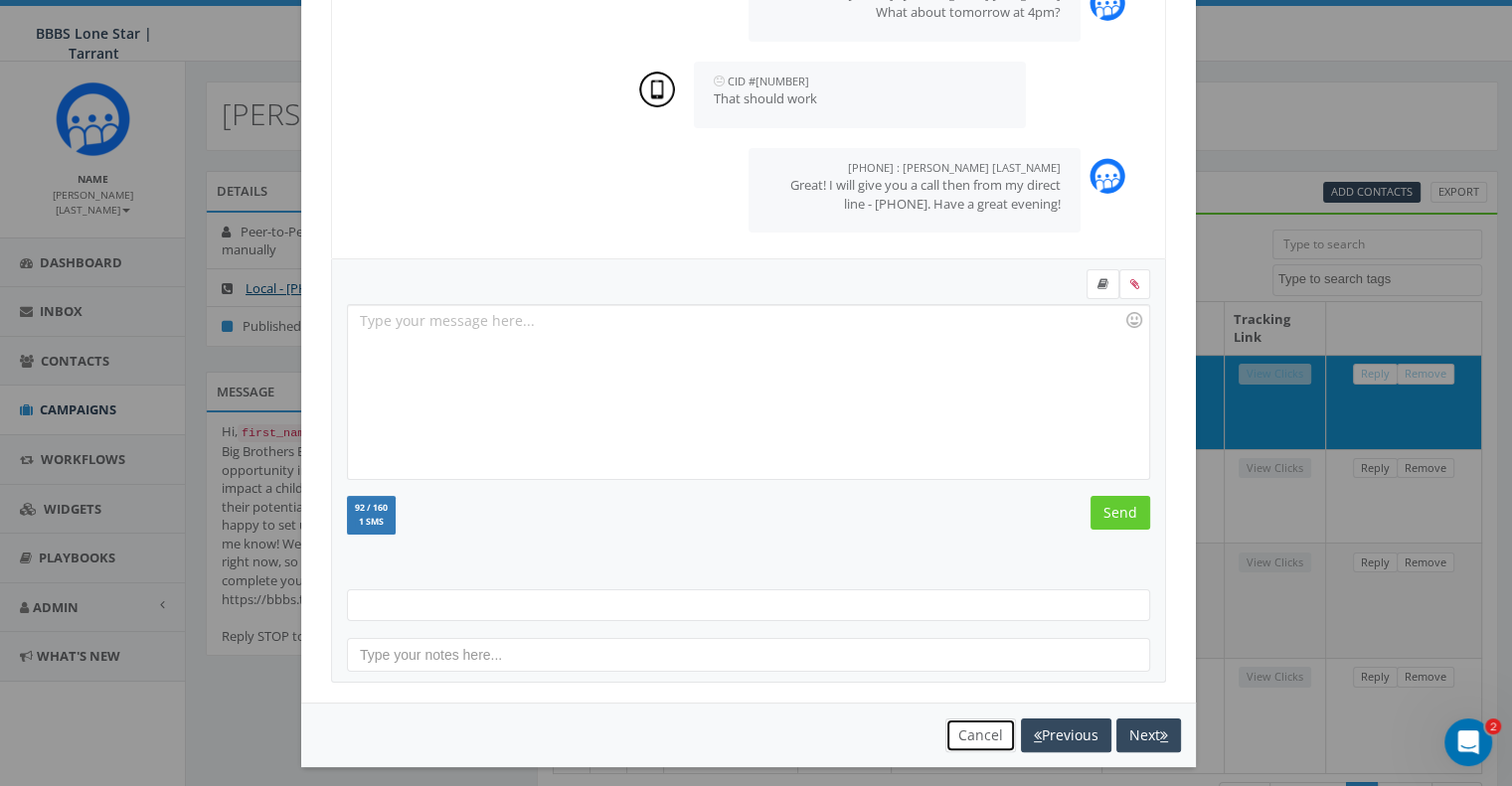 click on "Cancel" at bounding box center (980, 735) 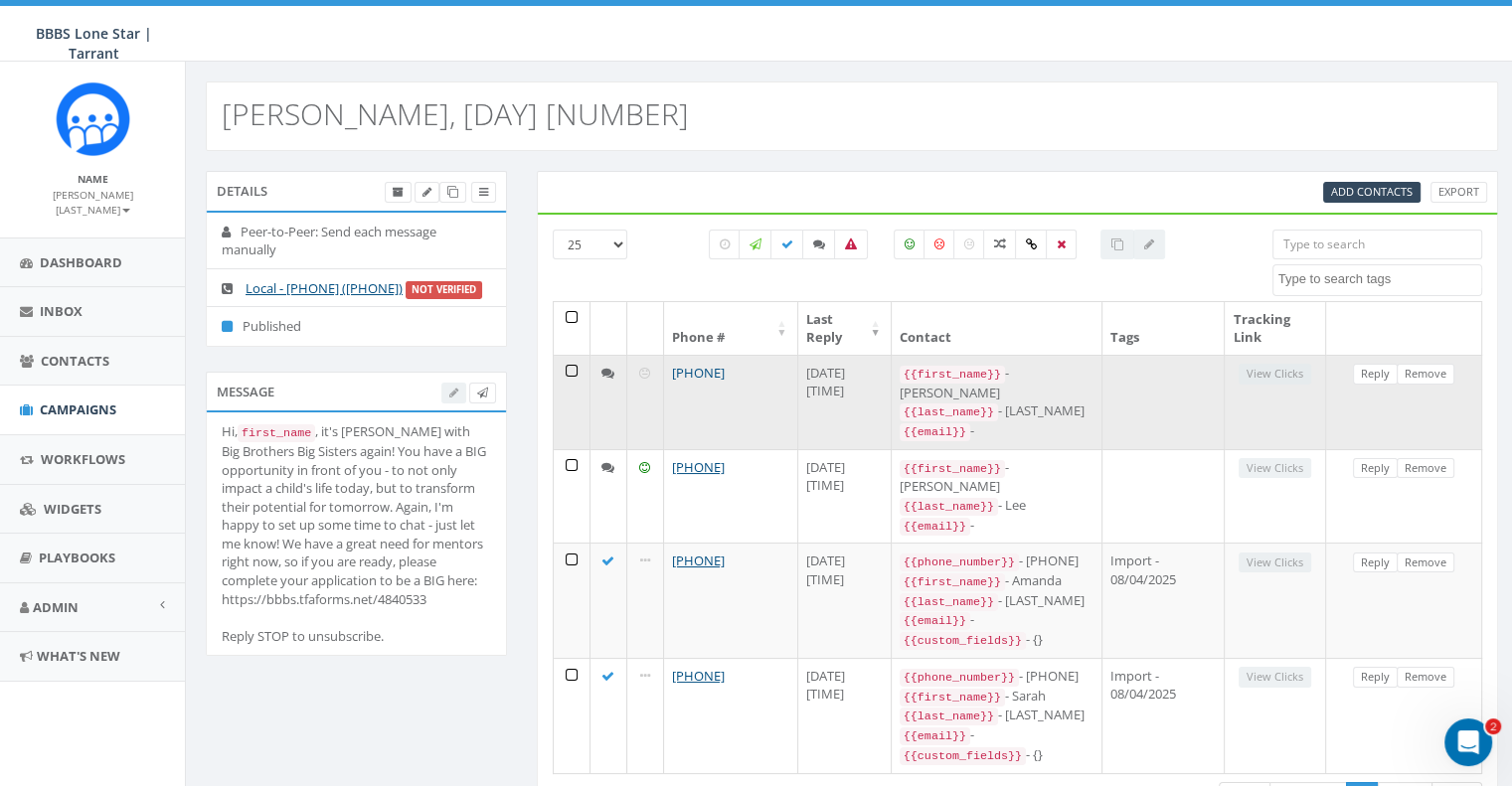 drag, startPoint x: 776, startPoint y: 374, endPoint x: 687, endPoint y: 368, distance: 89.202018 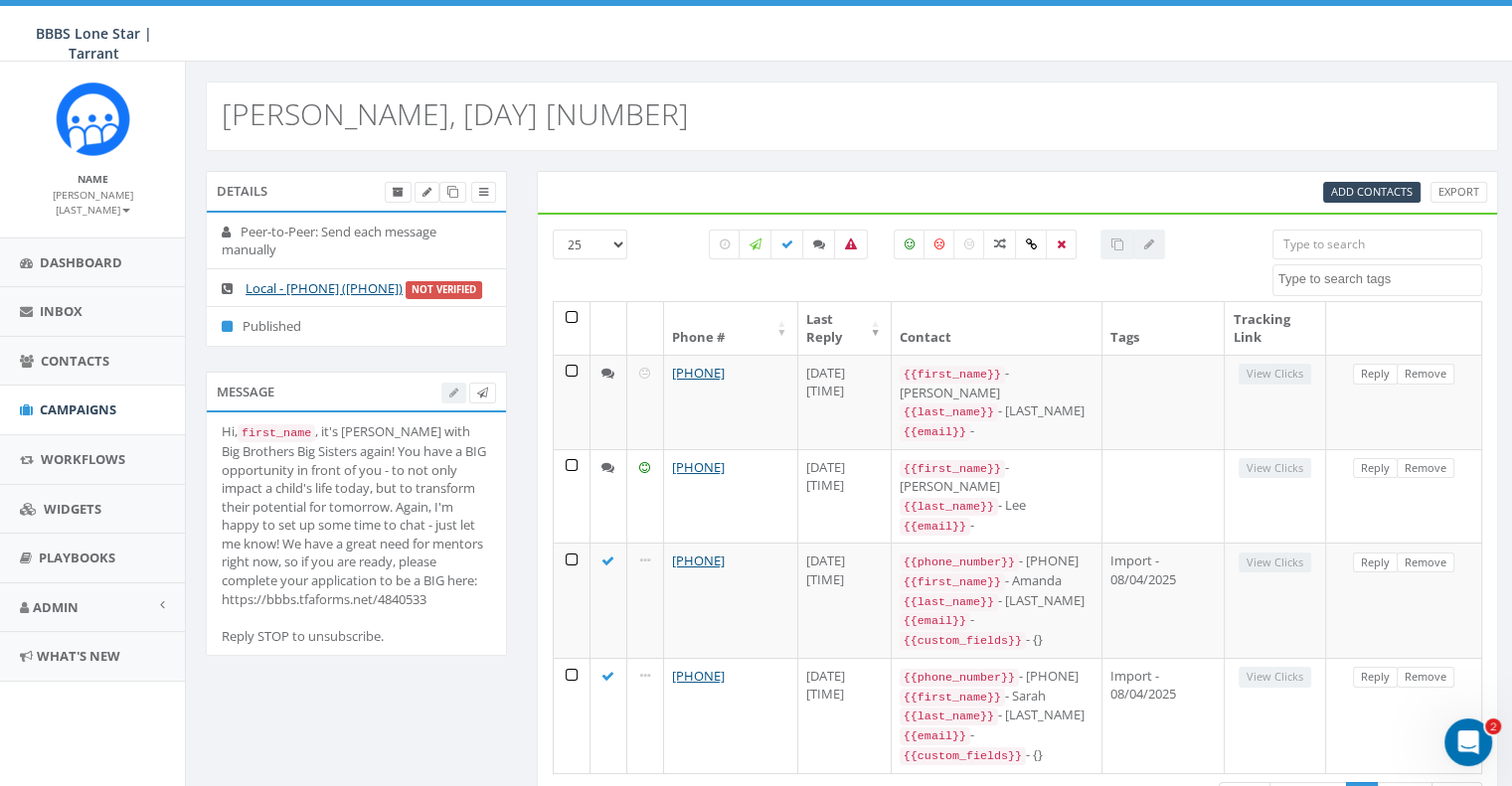 copy on "[PHONE]" 